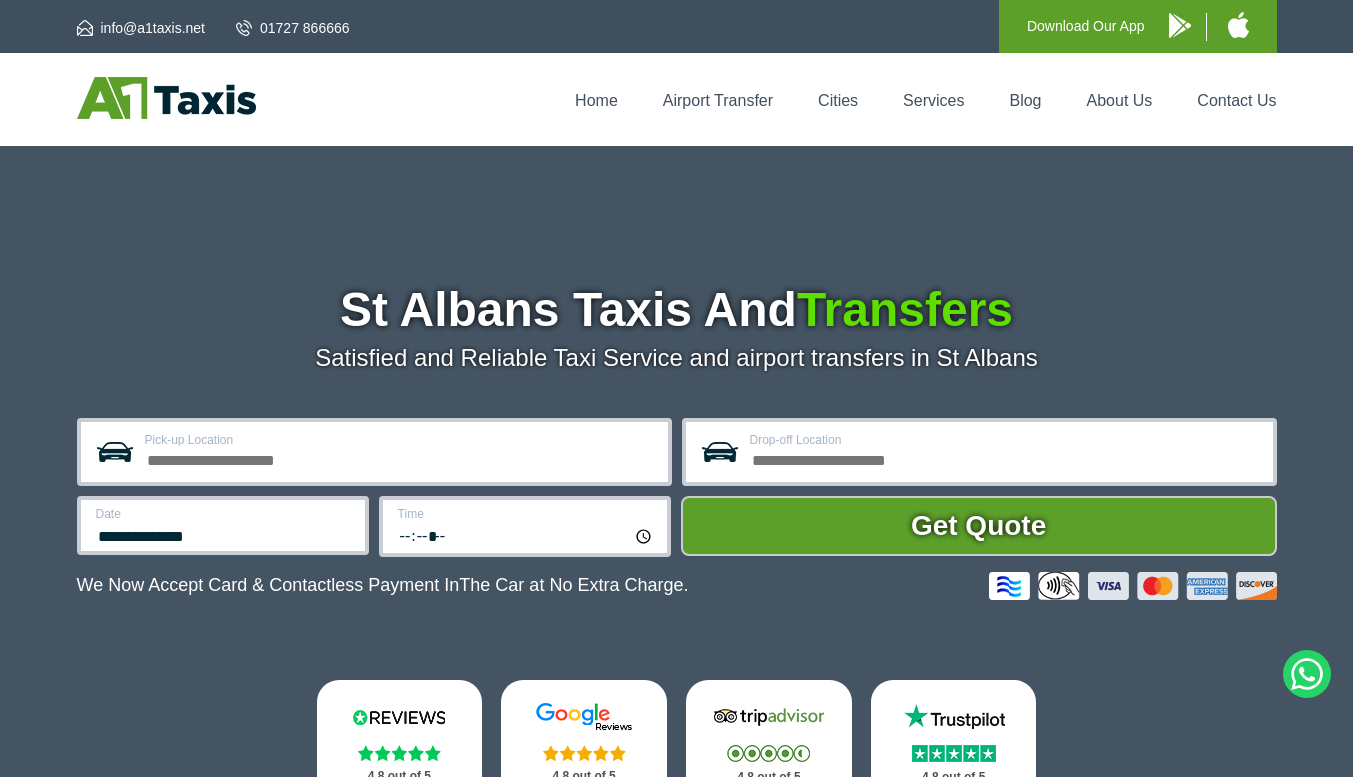 scroll, scrollTop: 0, scrollLeft: 0, axis: both 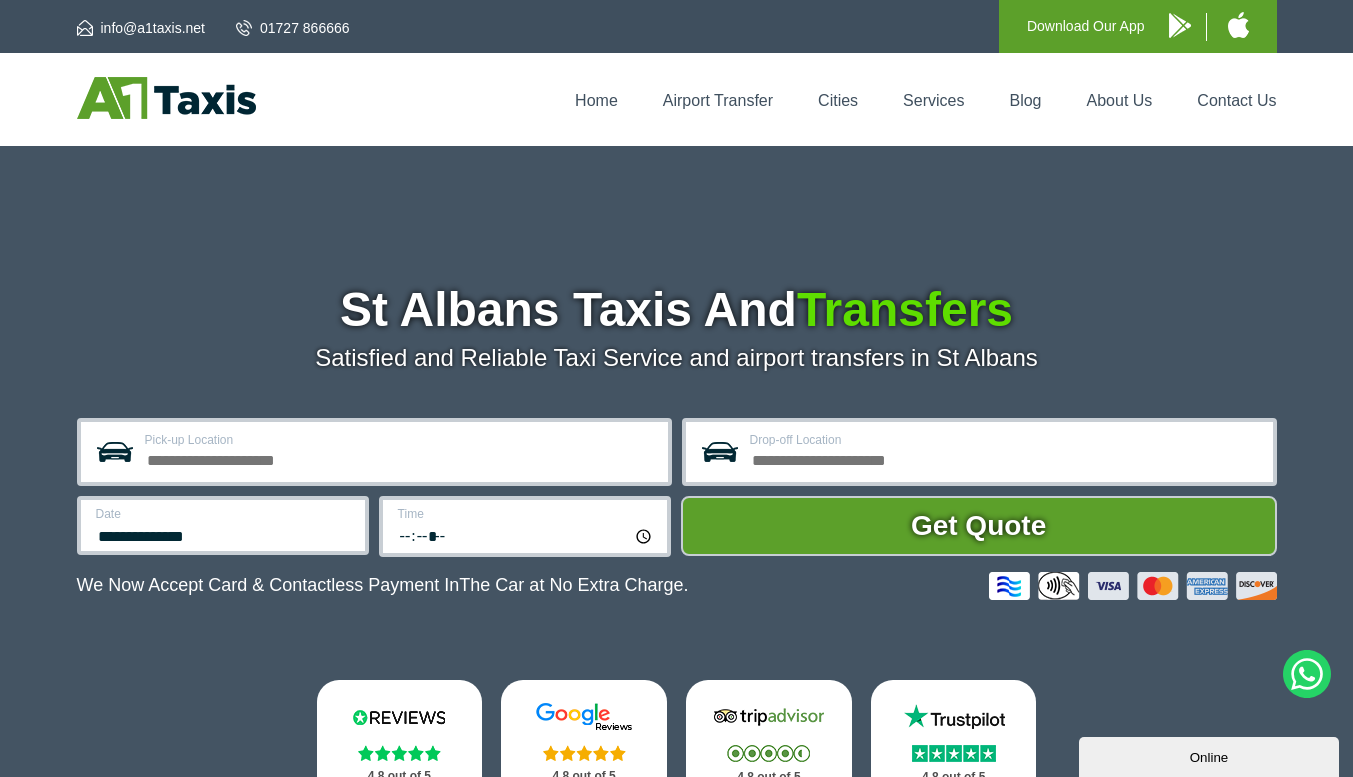 click on "Pick-up Location" at bounding box center [400, 458] 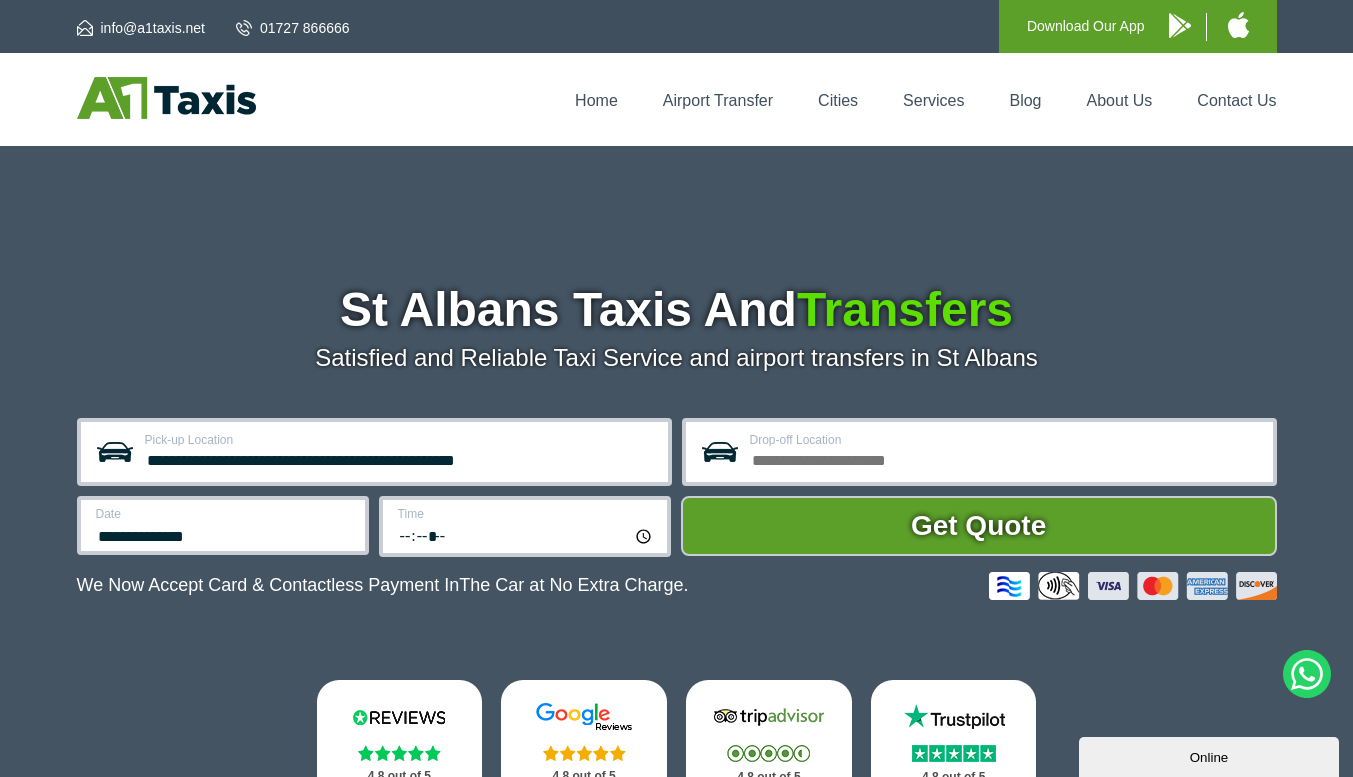 click on "**********" at bounding box center (400, 458) 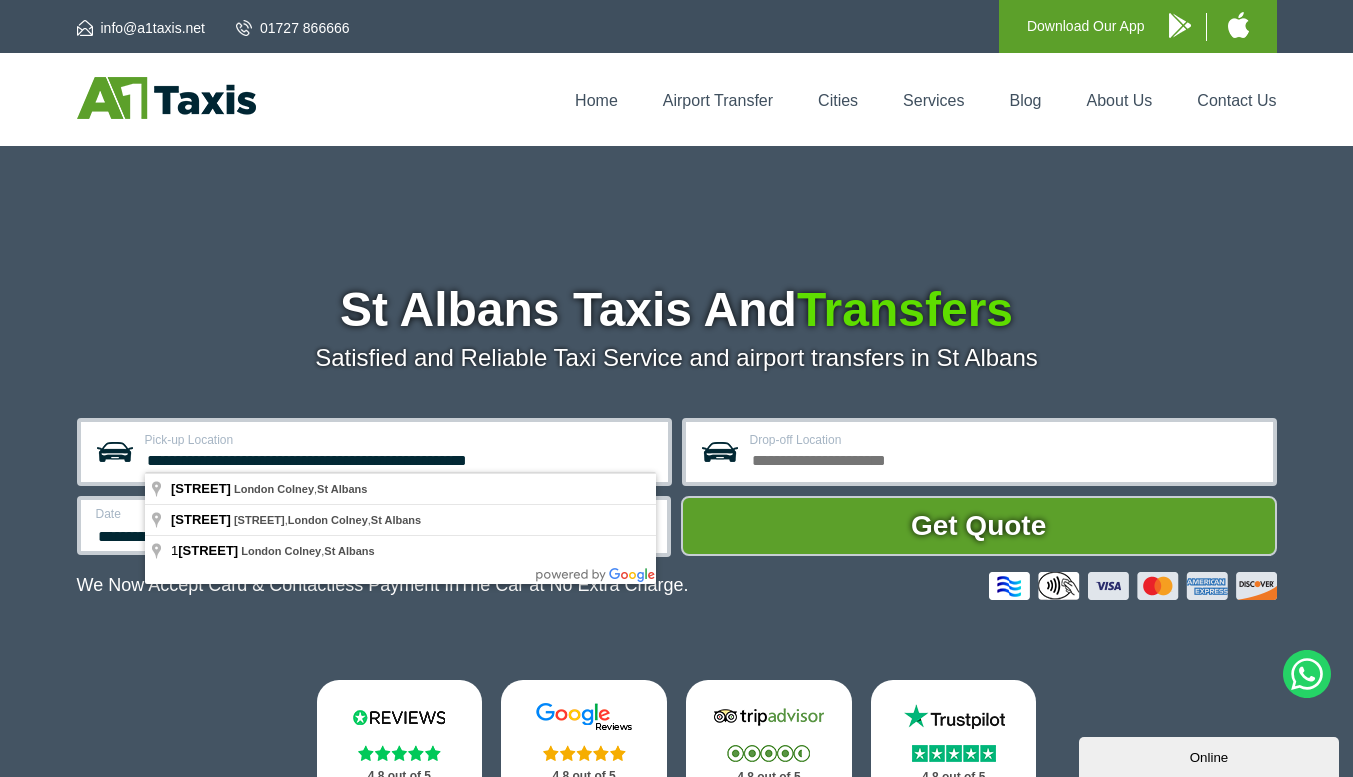 click on "**********" at bounding box center [400, 458] 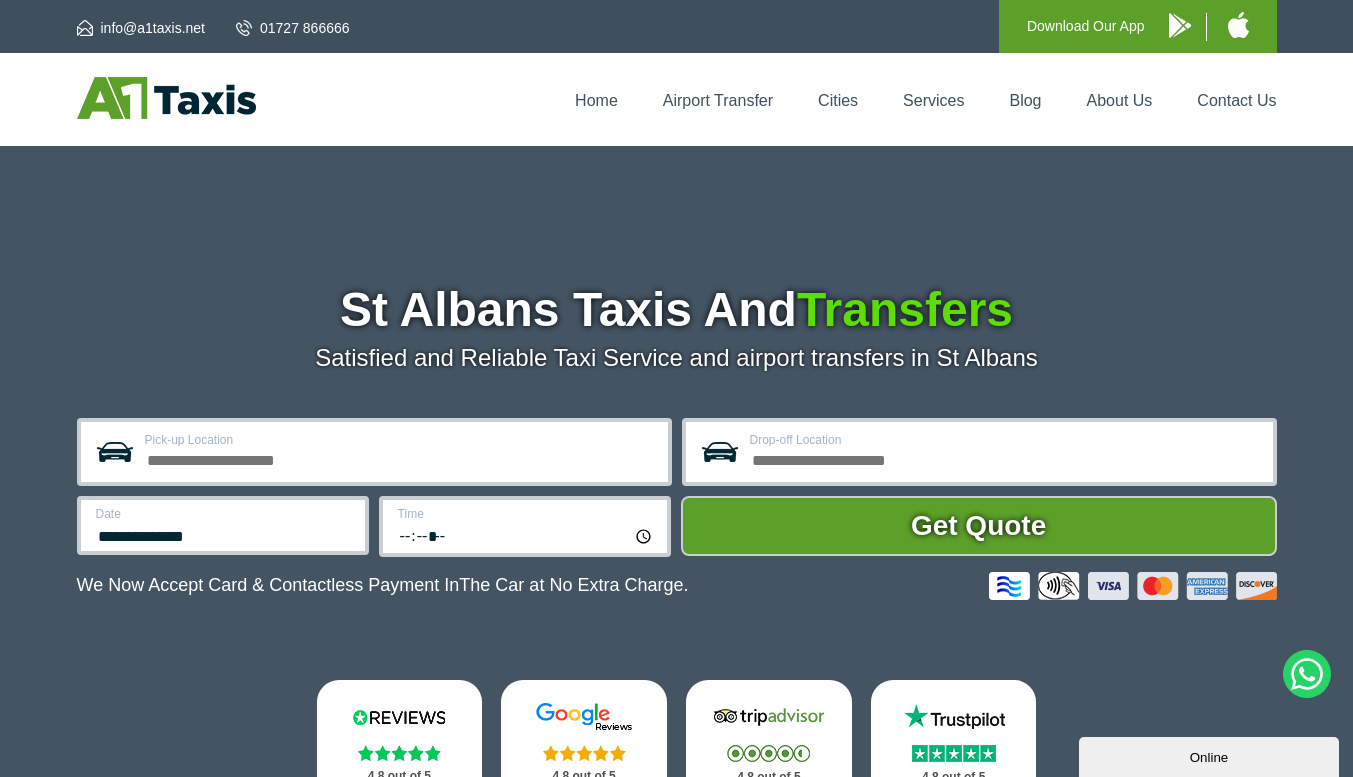 click on "Drop-off Location" at bounding box center [1005, 458] 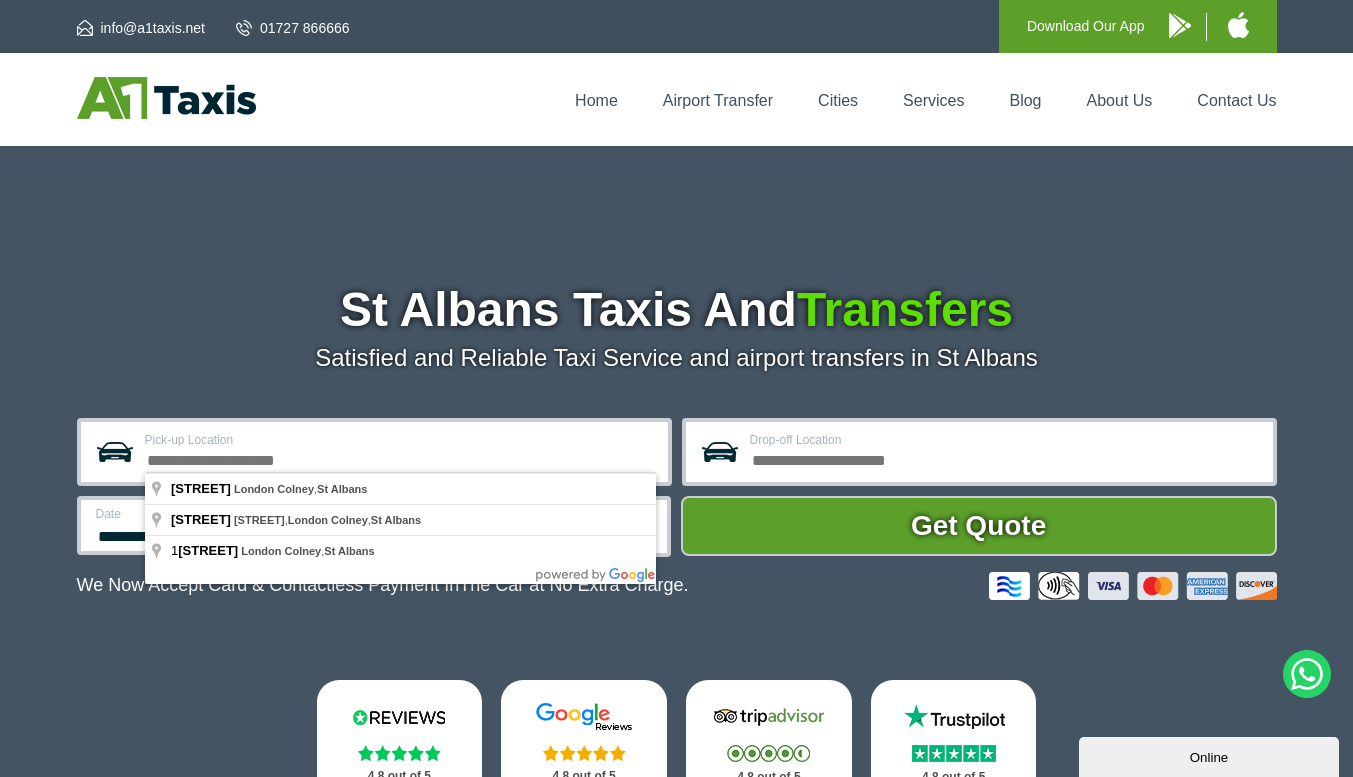 click on "Pick-up Location" at bounding box center (400, 458) 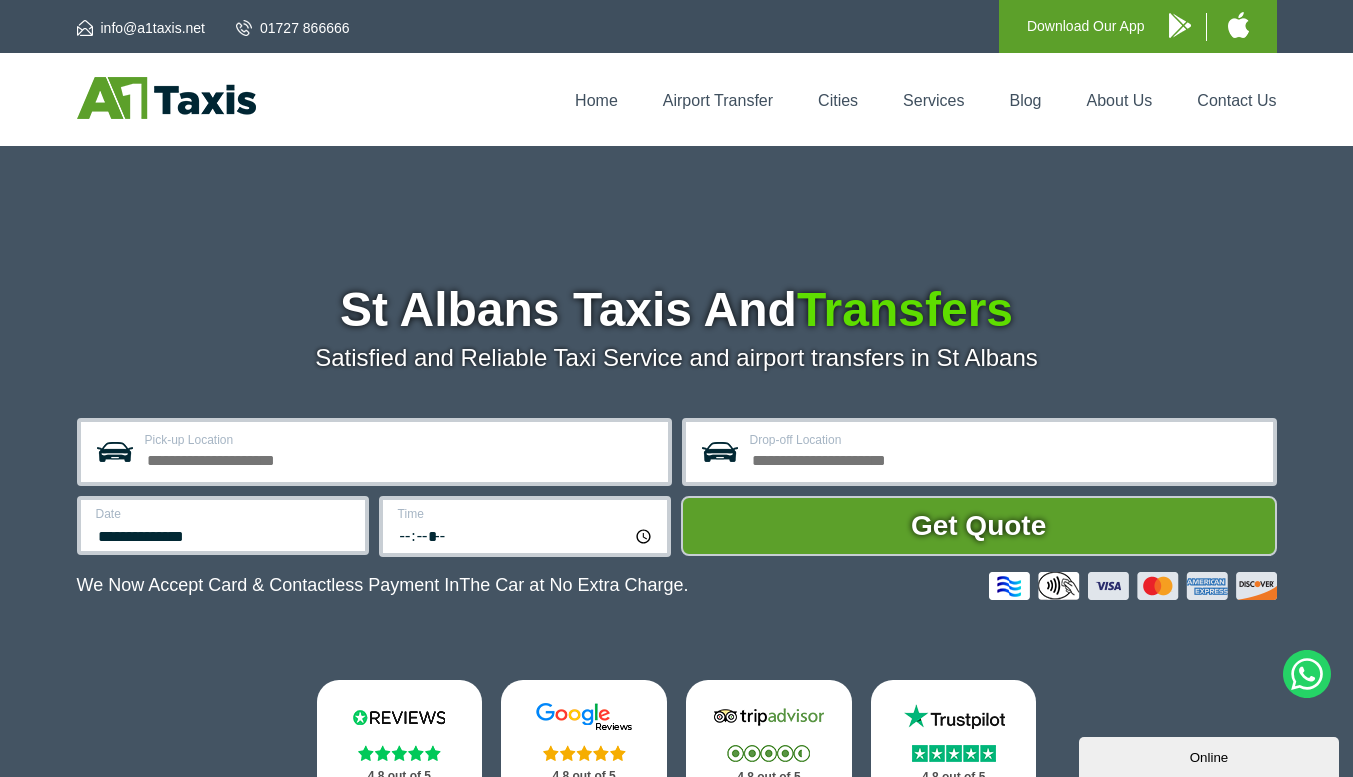 click on "Pick-up Location" at bounding box center [400, 458] 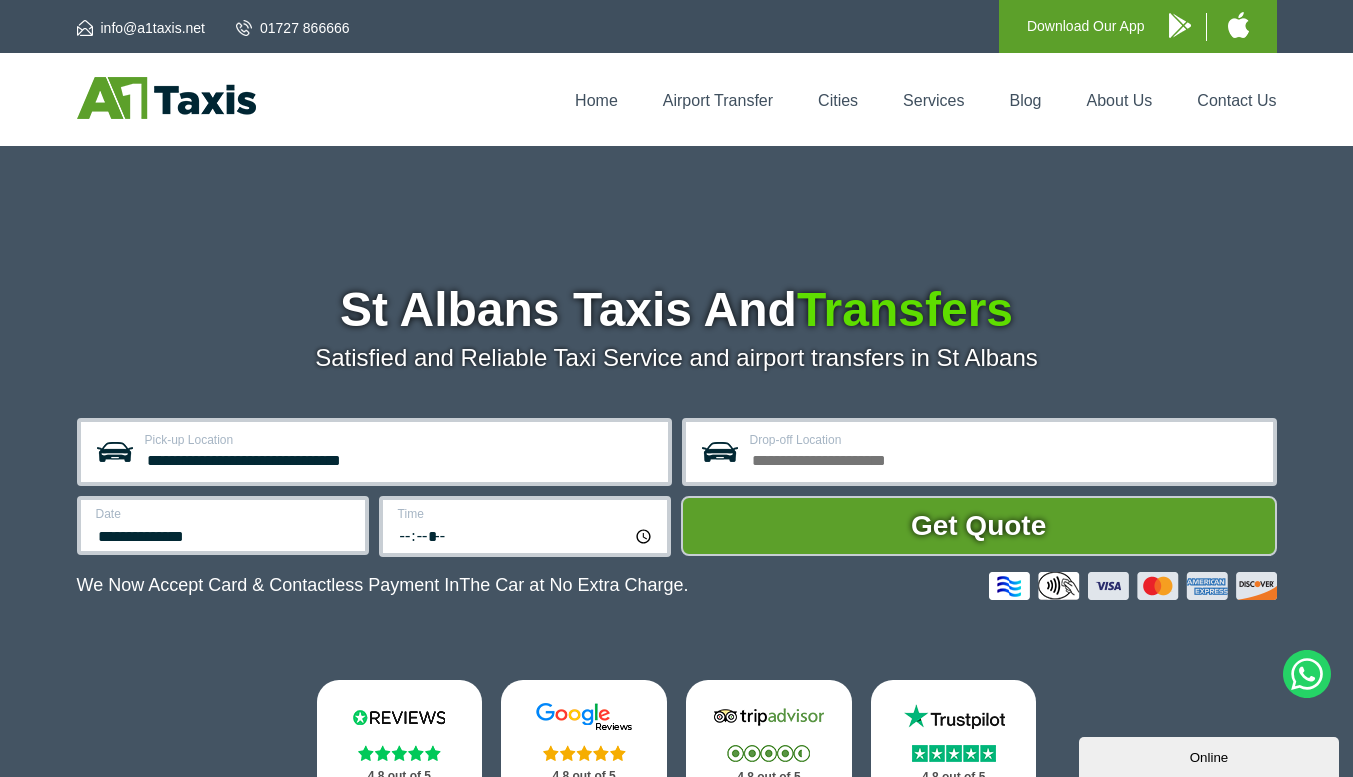 drag, startPoint x: 148, startPoint y: 458, endPoint x: 445, endPoint y: 453, distance: 297.04208 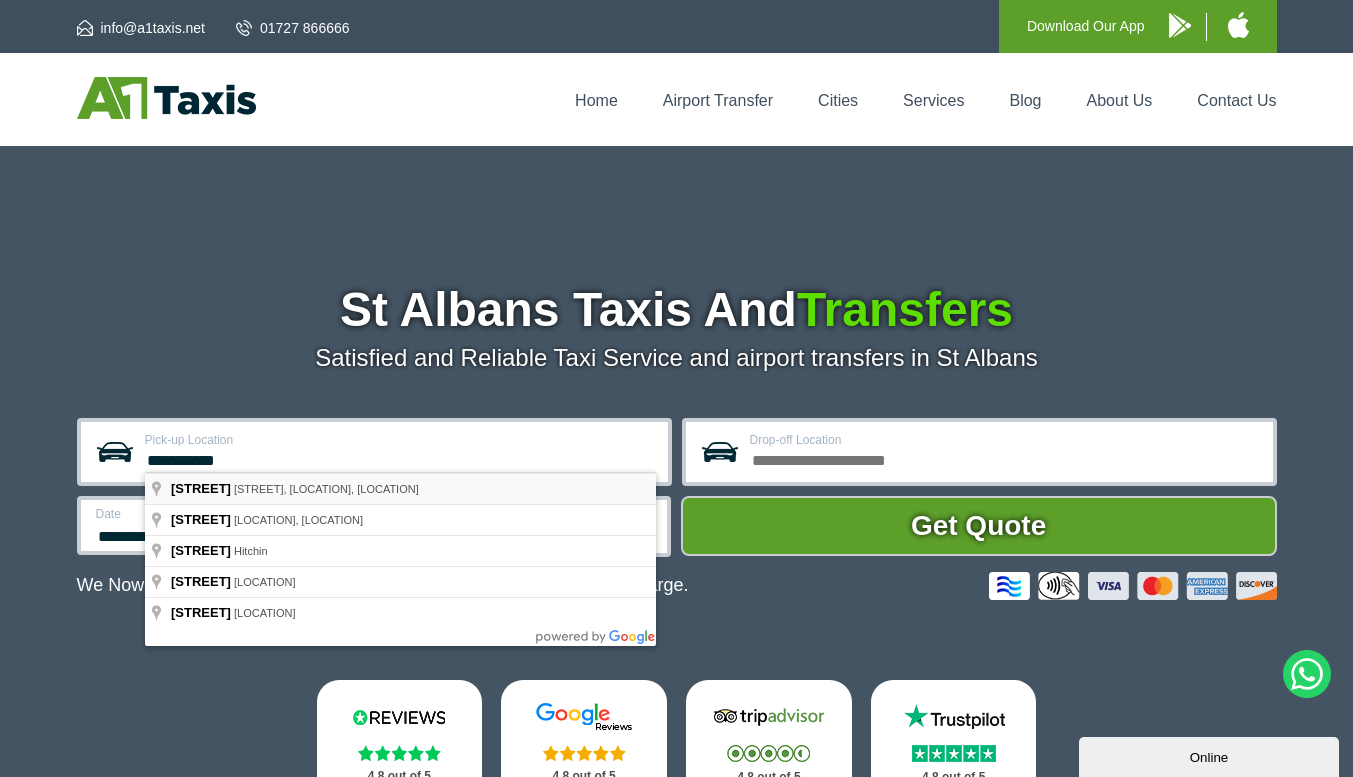type on "**********" 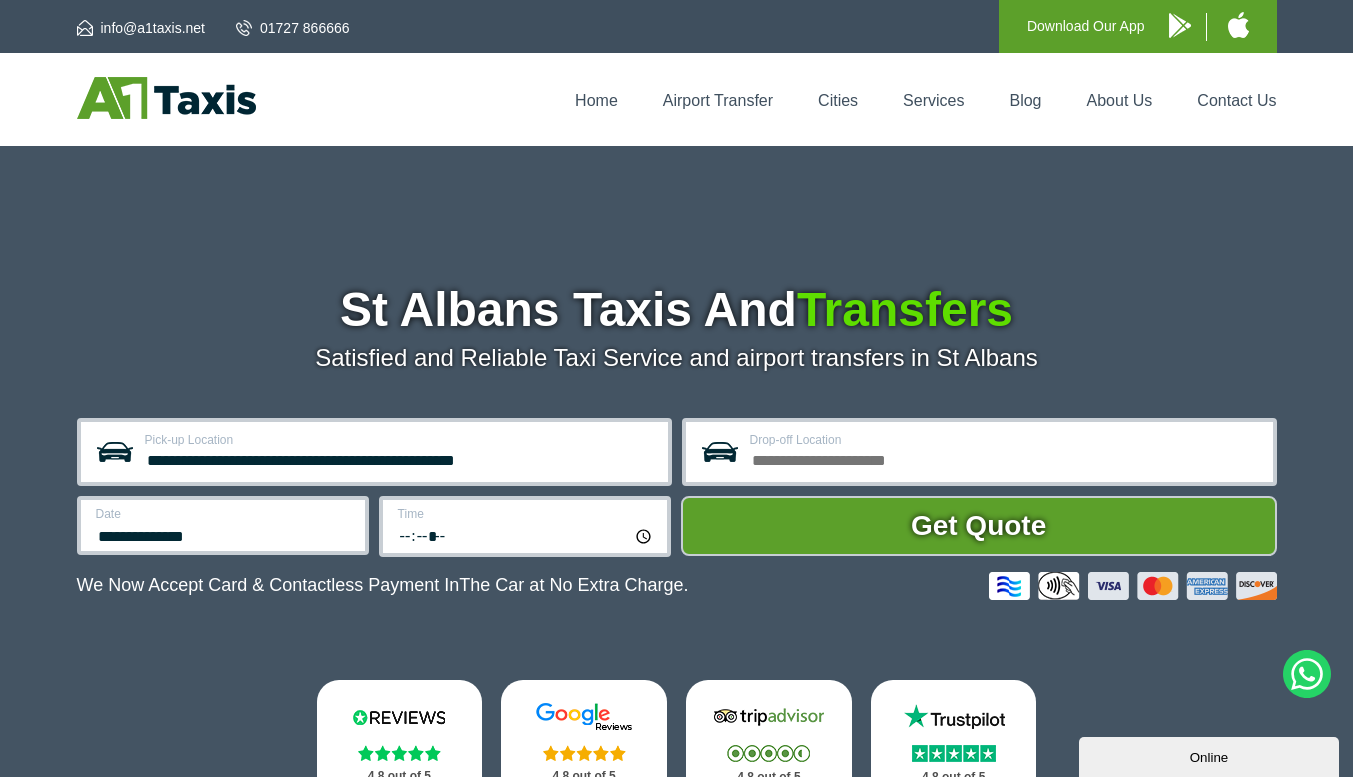click on "Drop-off Location" at bounding box center [1005, 458] 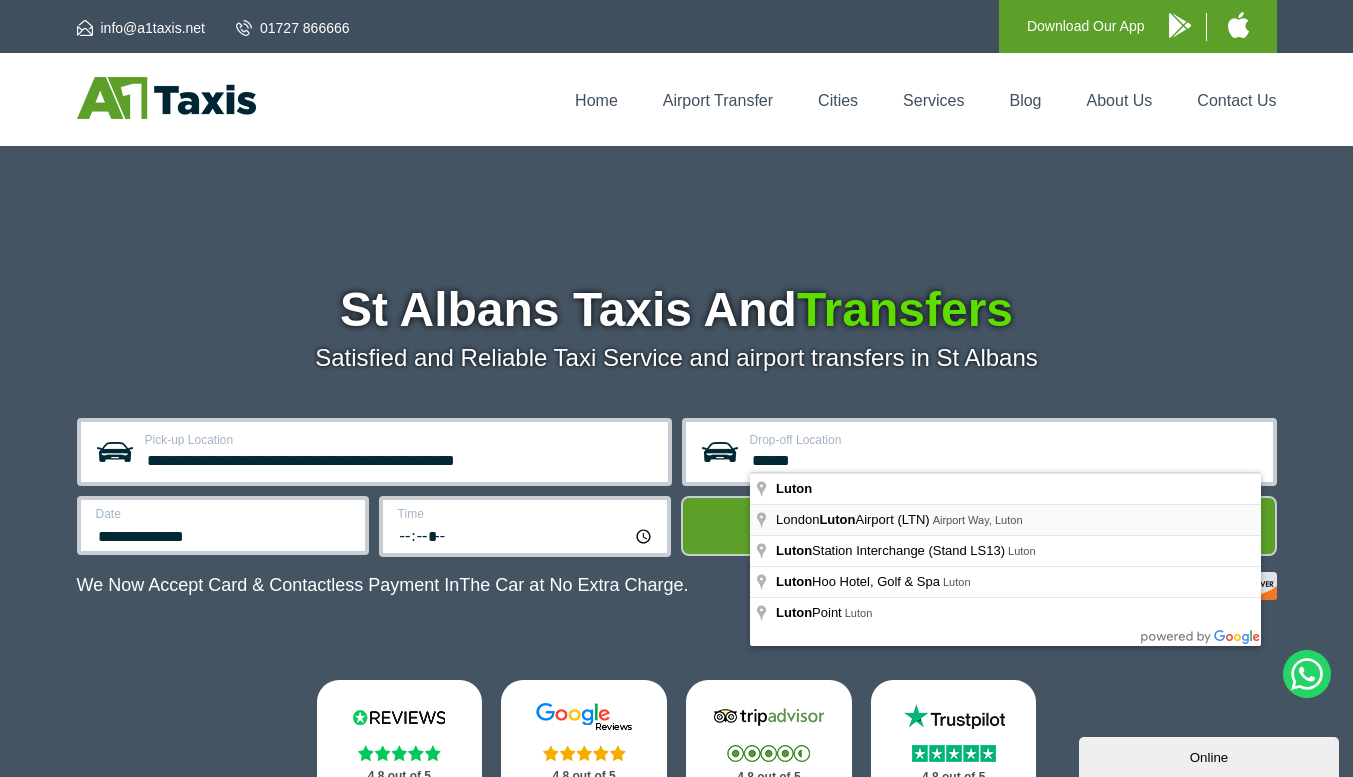 type on "**********" 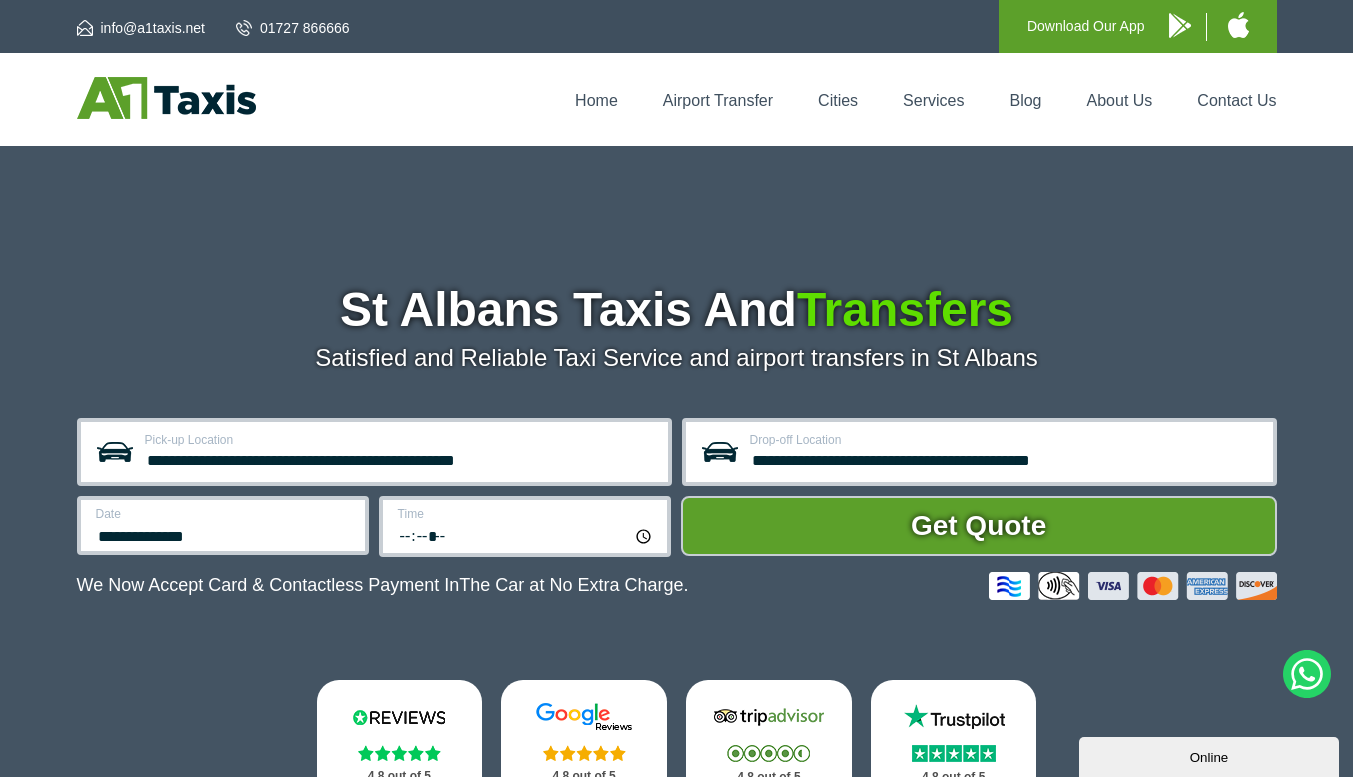 scroll, scrollTop: 57, scrollLeft: 0, axis: vertical 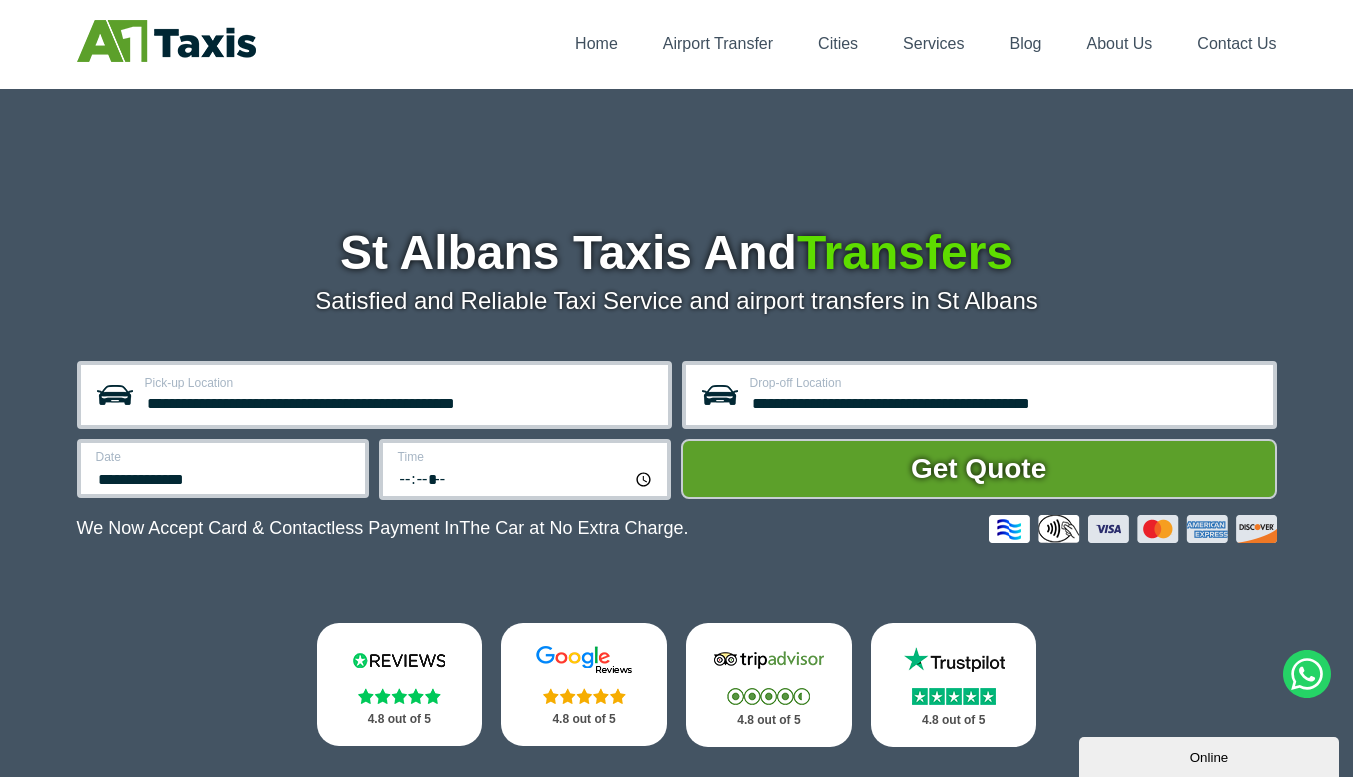 click on "**********" at bounding box center (223, 468) 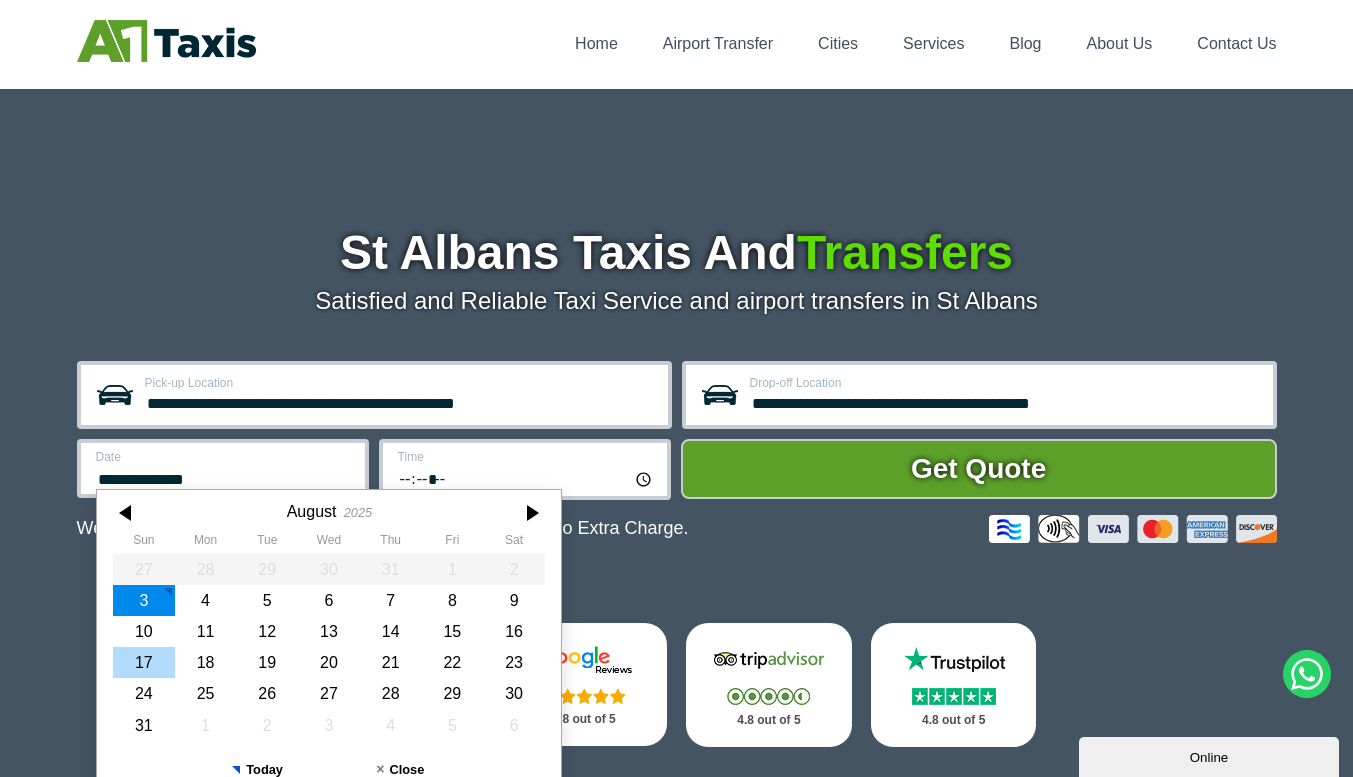 click on "17" at bounding box center (144, 662) 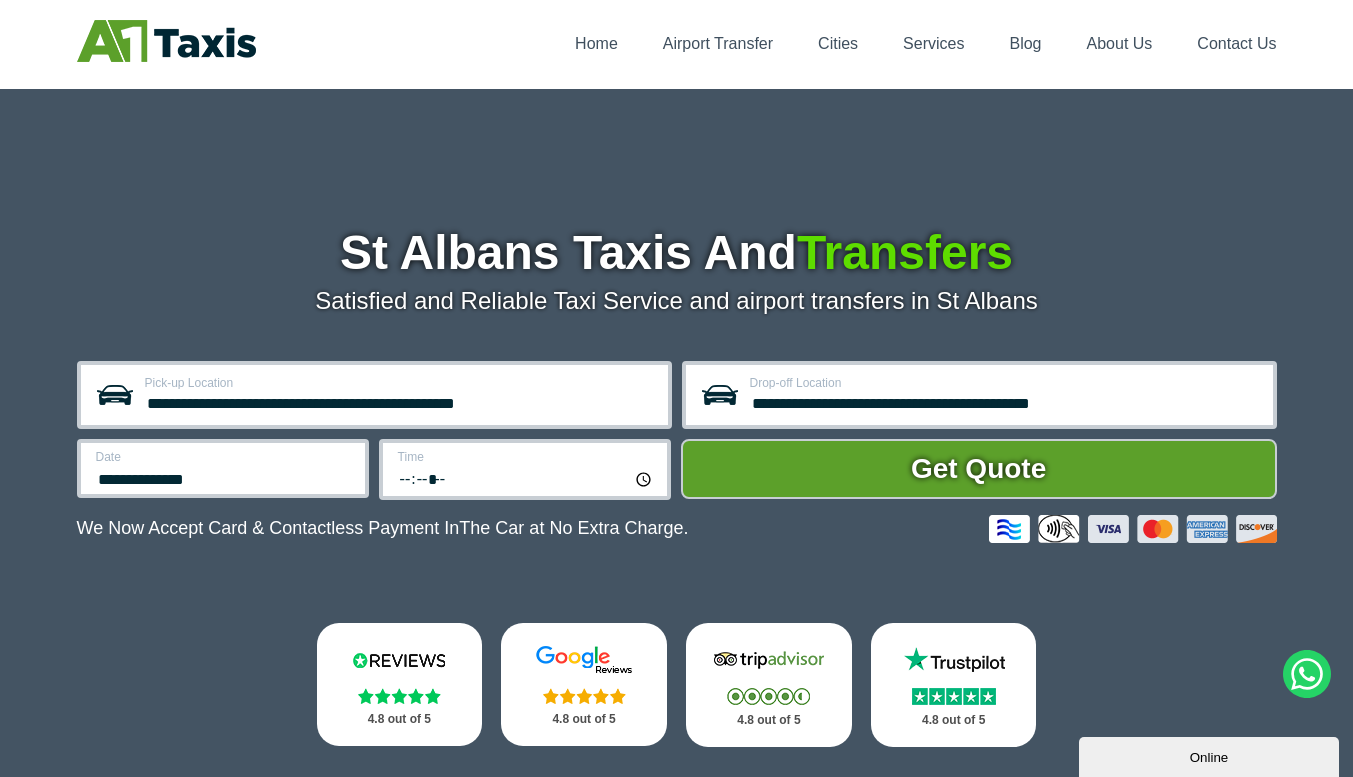 click on "*****" at bounding box center (526, 478) 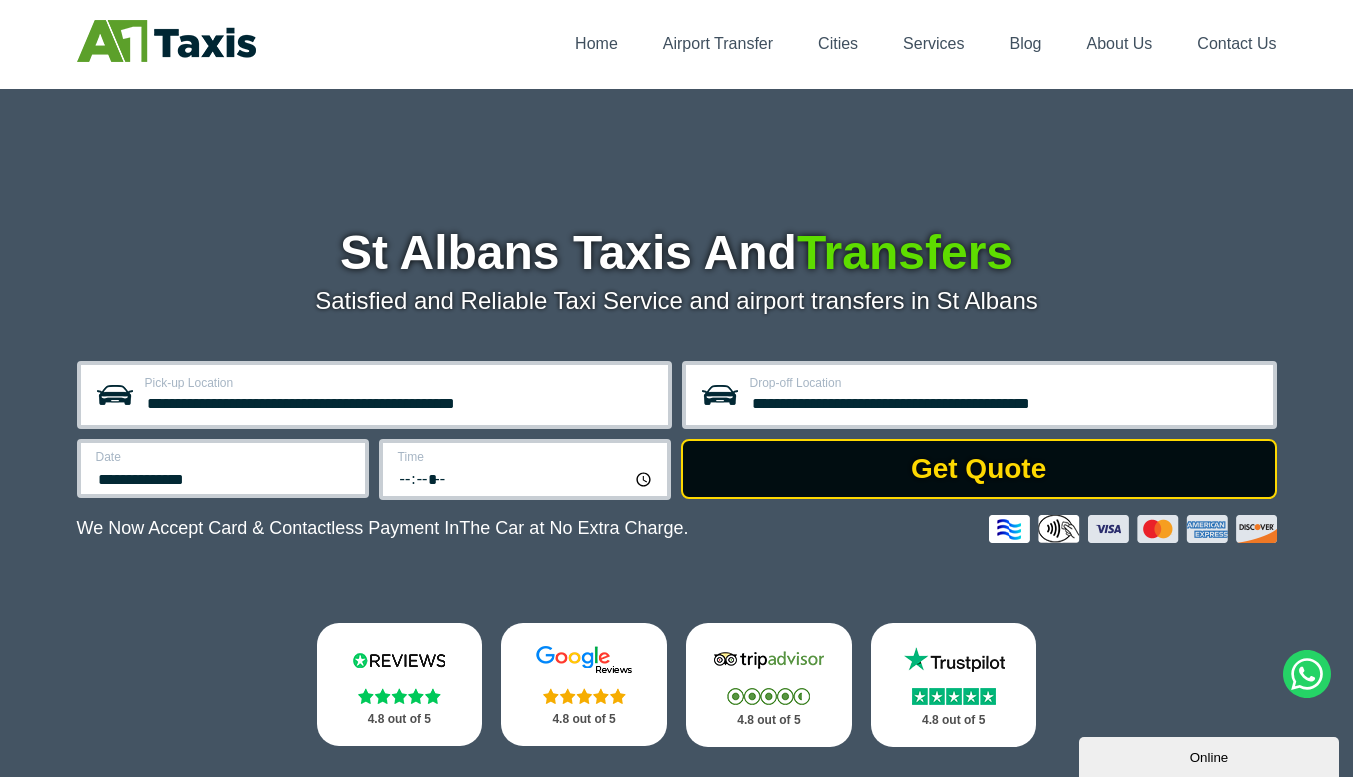click on "Get Quote" at bounding box center (979, 469) 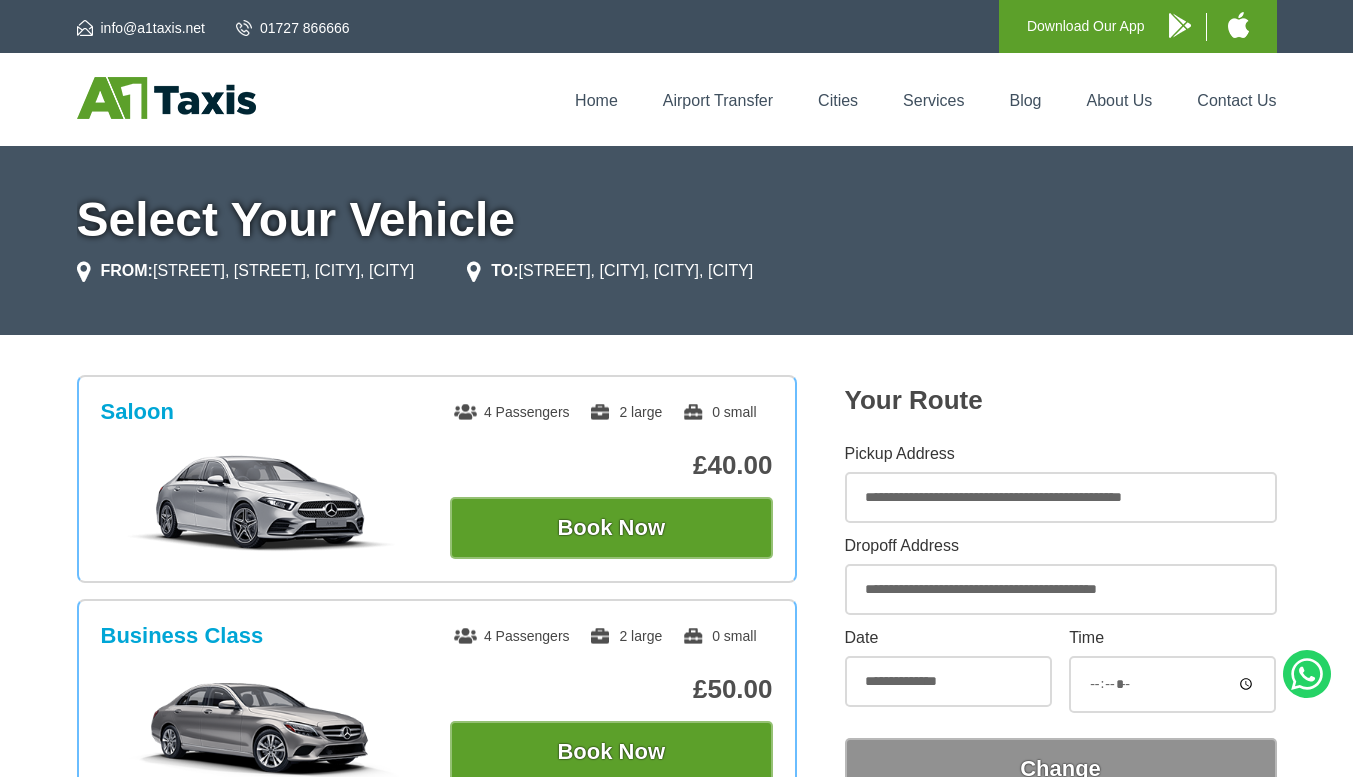 scroll, scrollTop: 0, scrollLeft: 0, axis: both 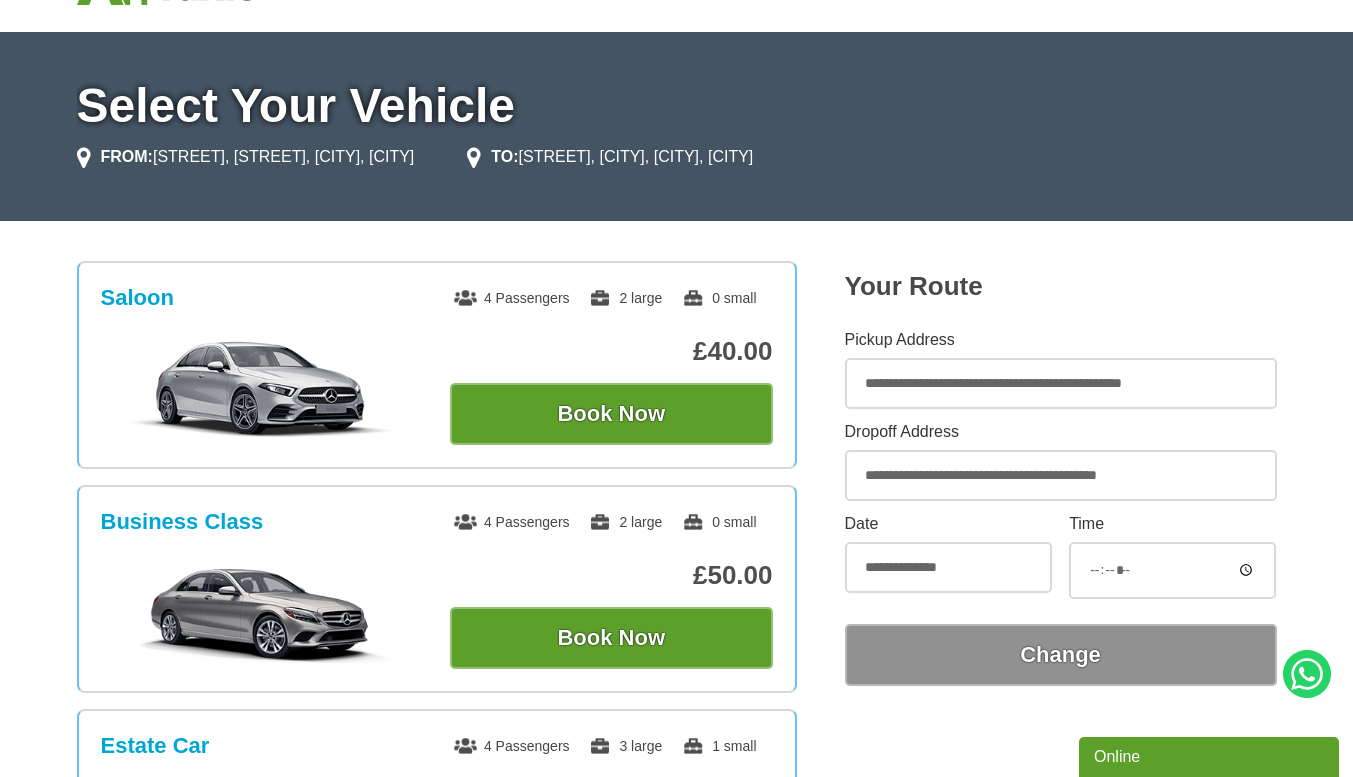 click on "**********" at bounding box center (1061, 383) 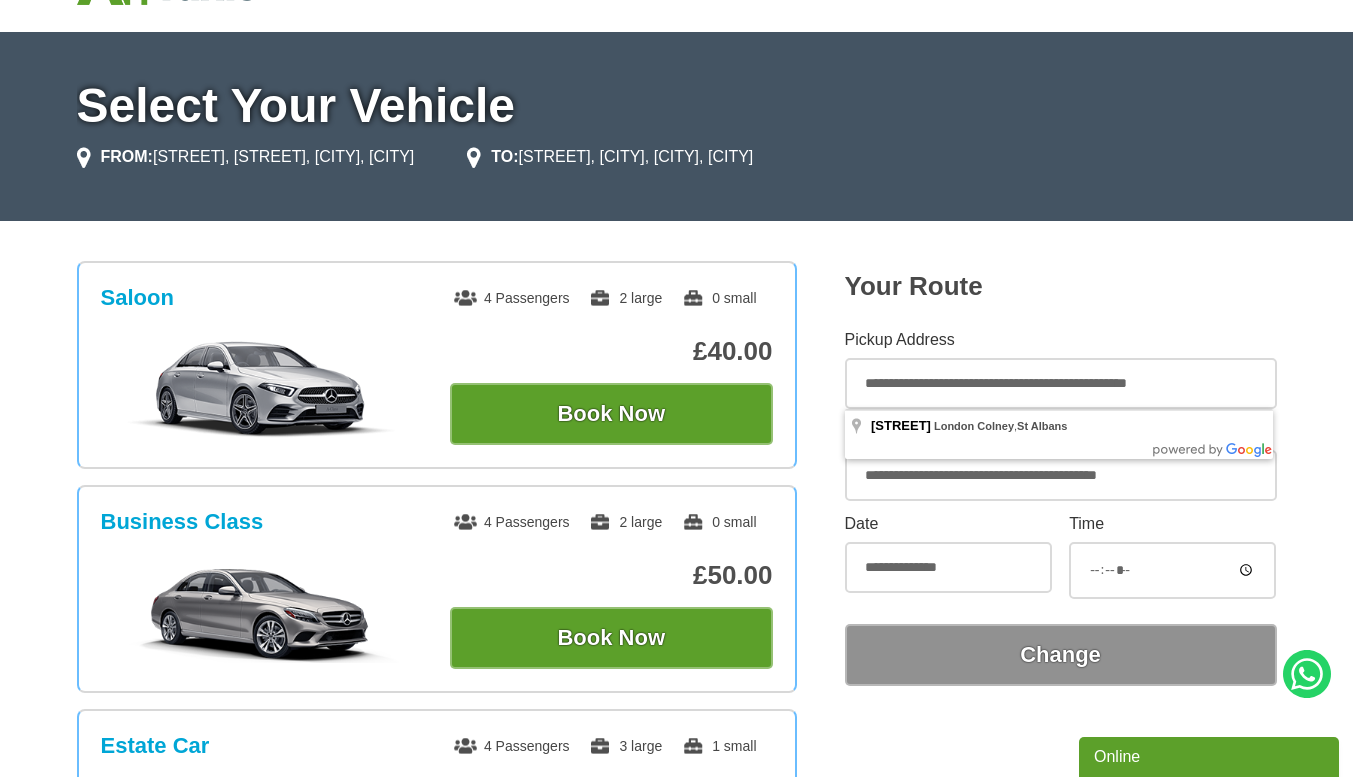 type on "**********" 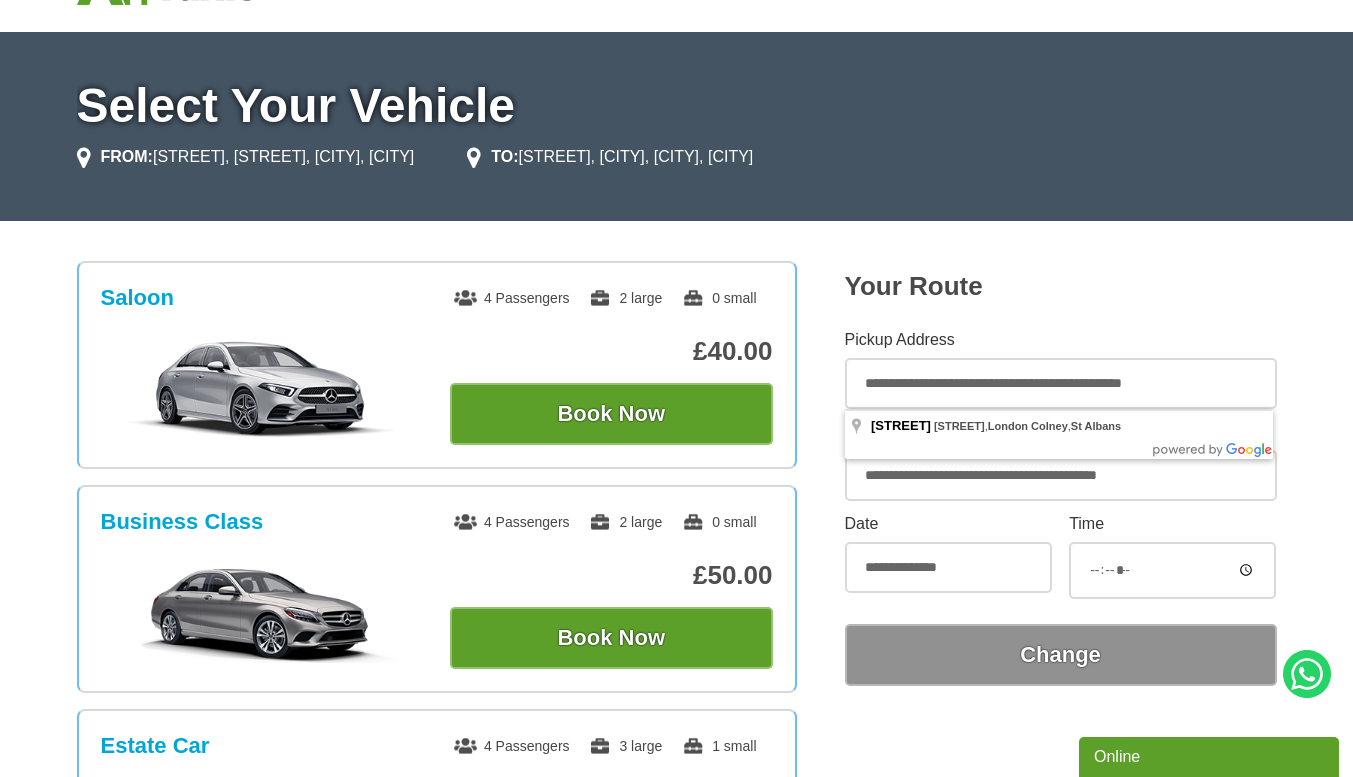 click on "**********" at bounding box center (1061, 383) 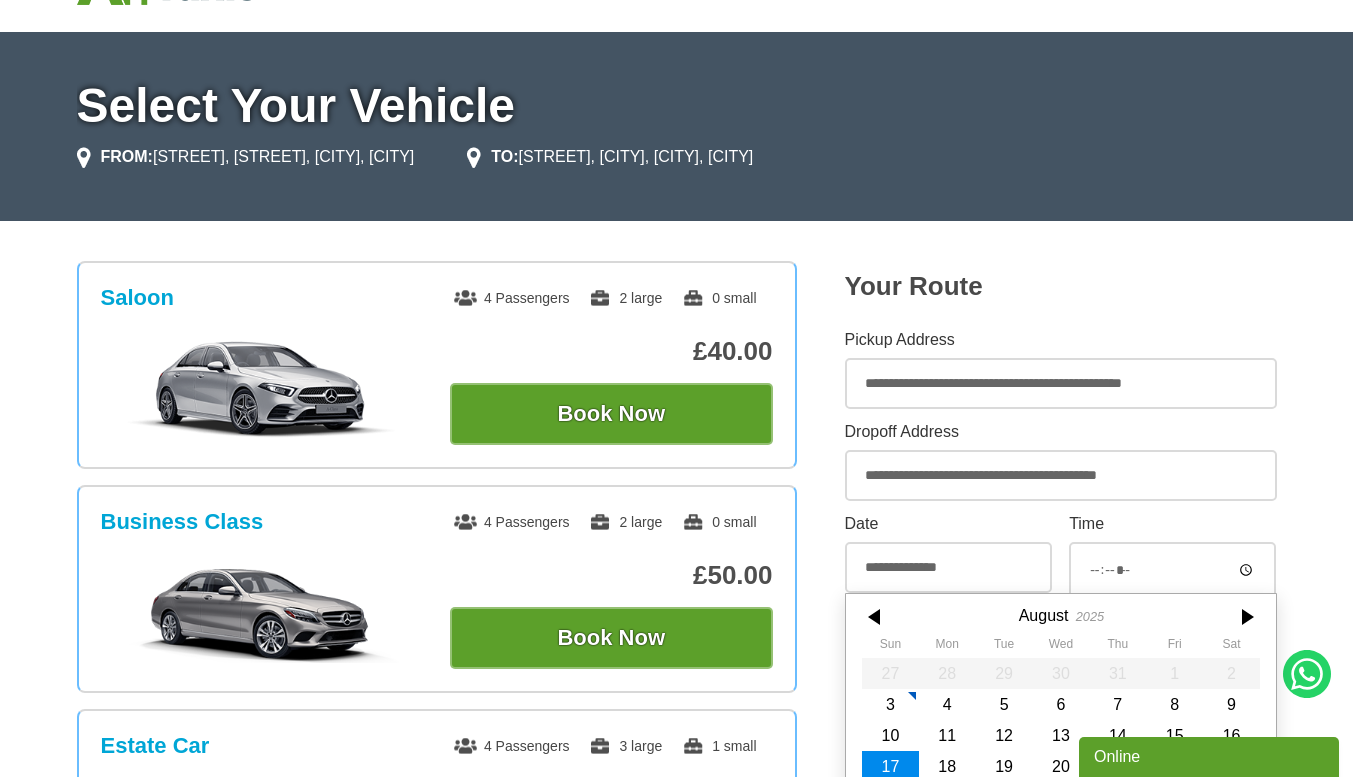 scroll, scrollTop: 217, scrollLeft: 0, axis: vertical 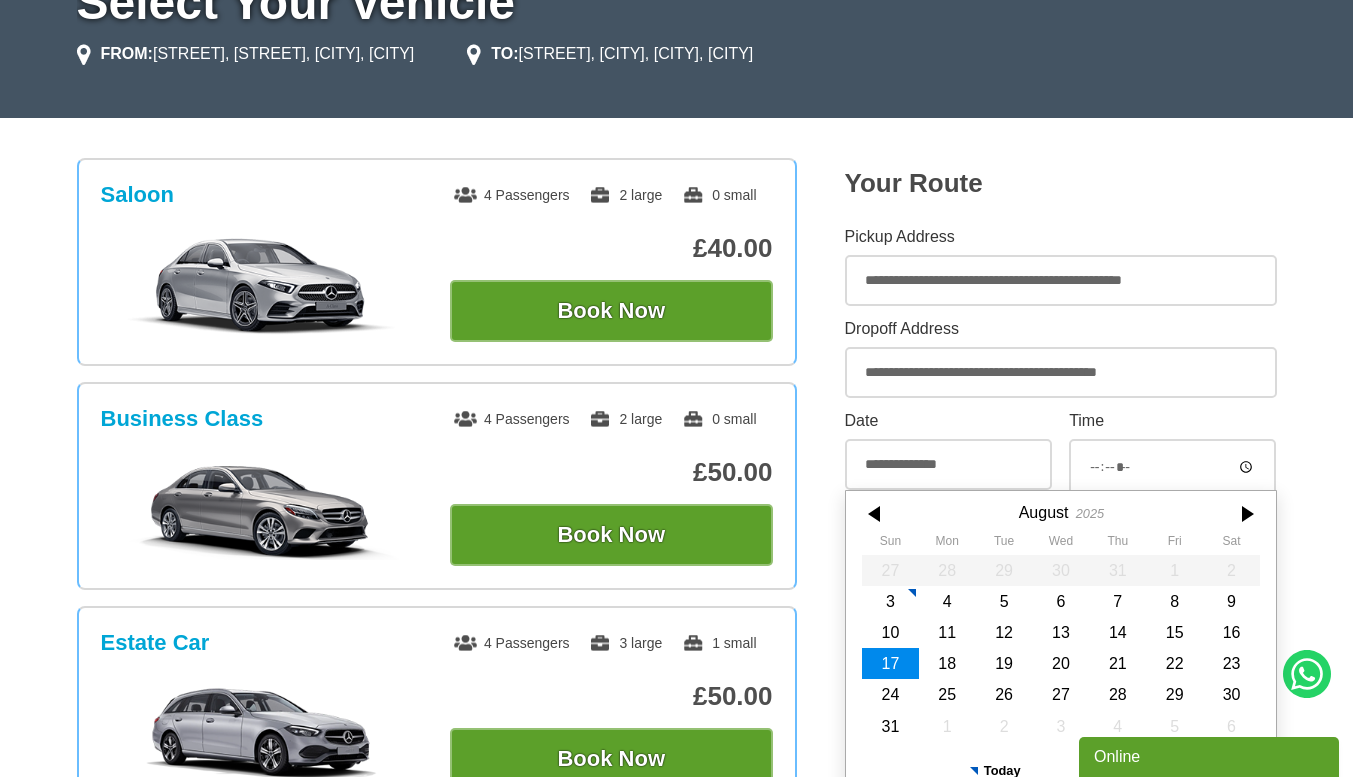 click on "**********" at bounding box center (948, 451) 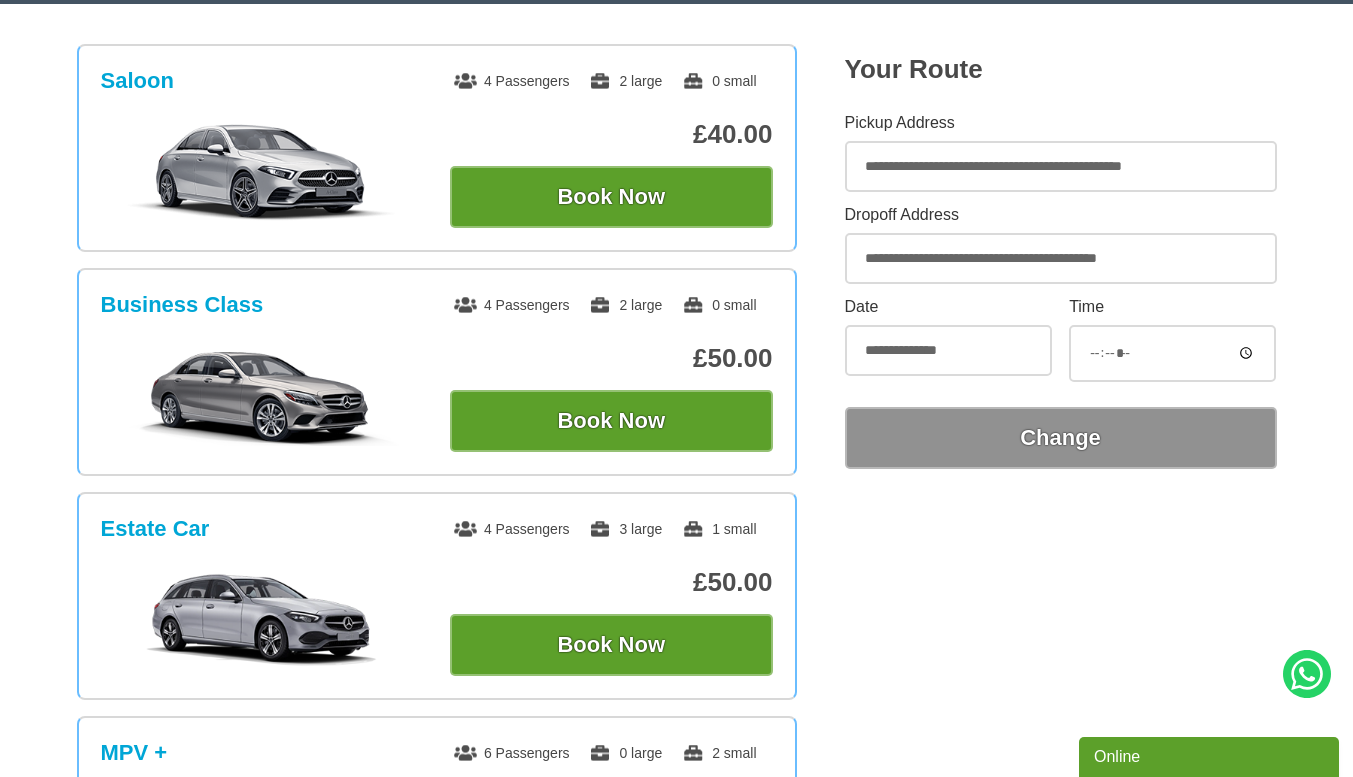 scroll, scrollTop: 185, scrollLeft: 0, axis: vertical 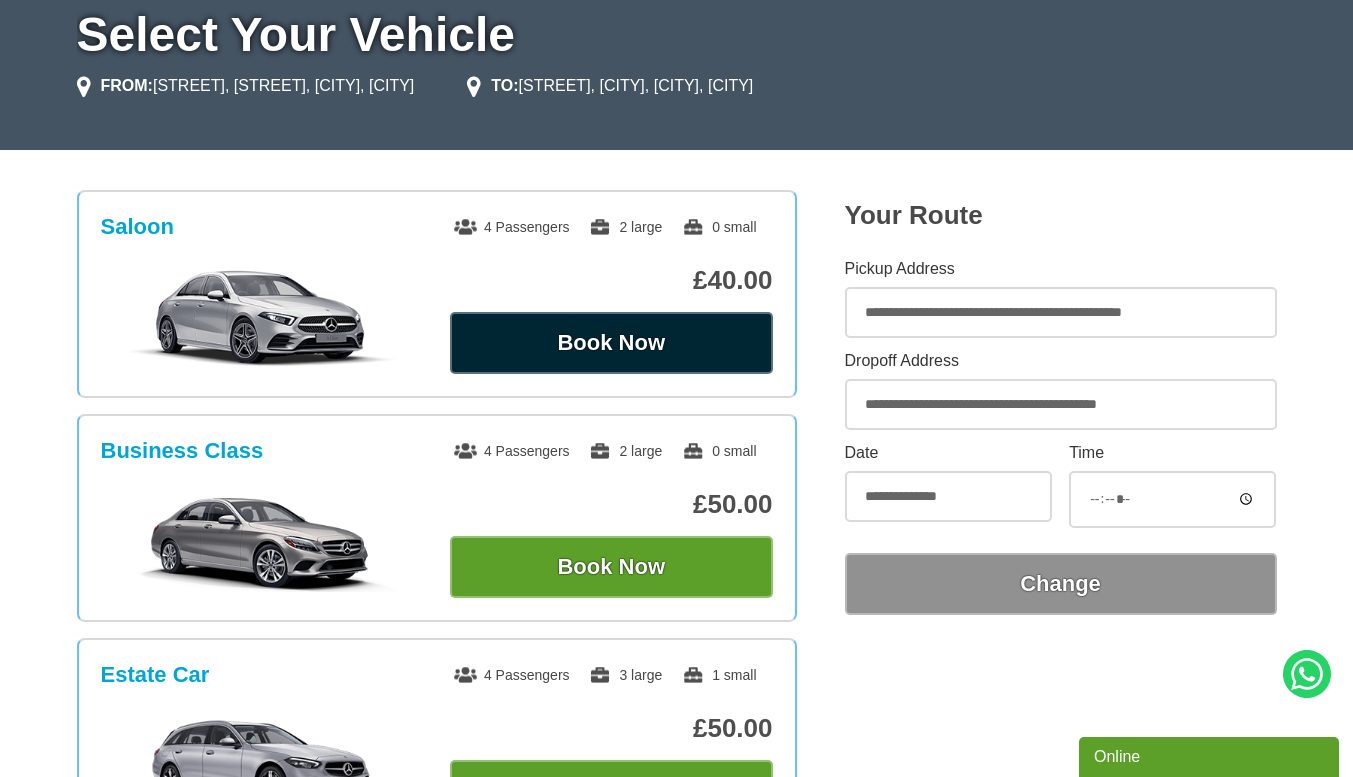 click on "Book Now" at bounding box center (611, 343) 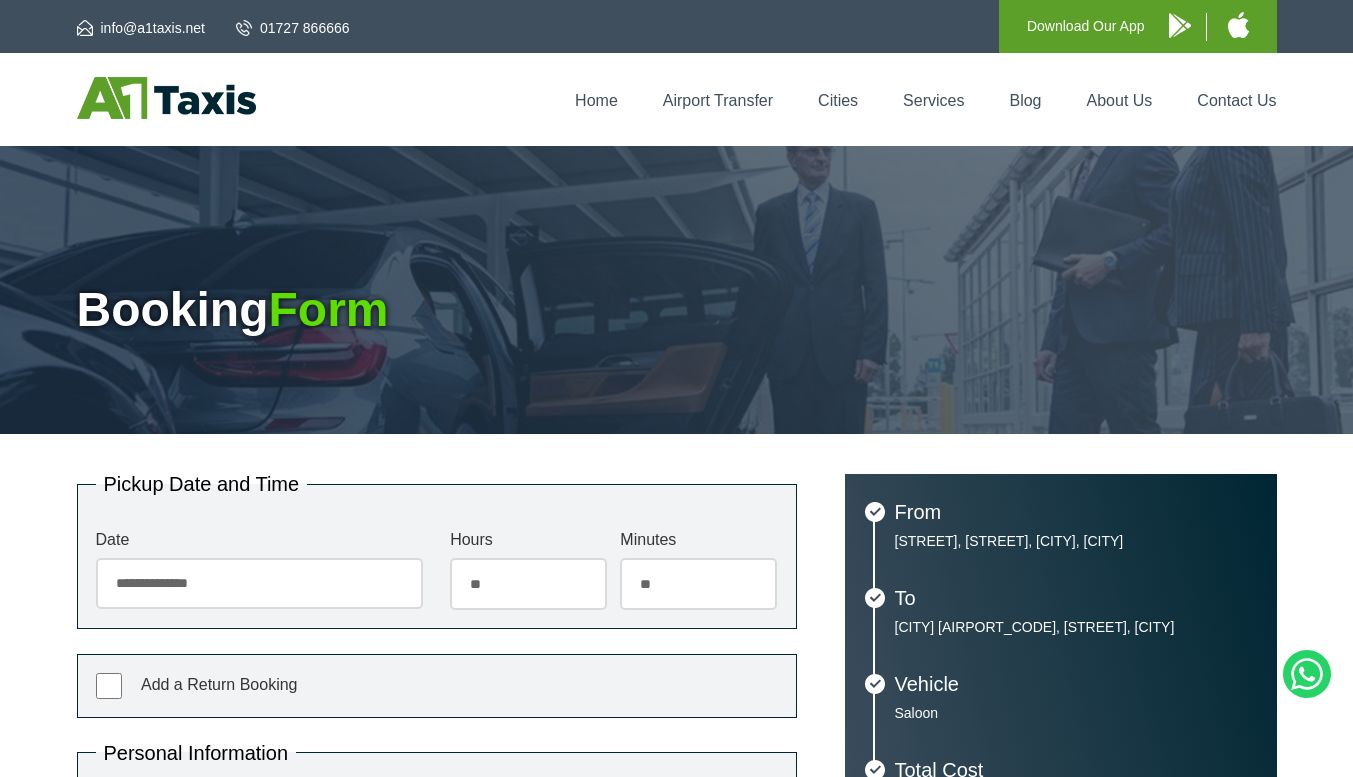 scroll, scrollTop: 0, scrollLeft: 0, axis: both 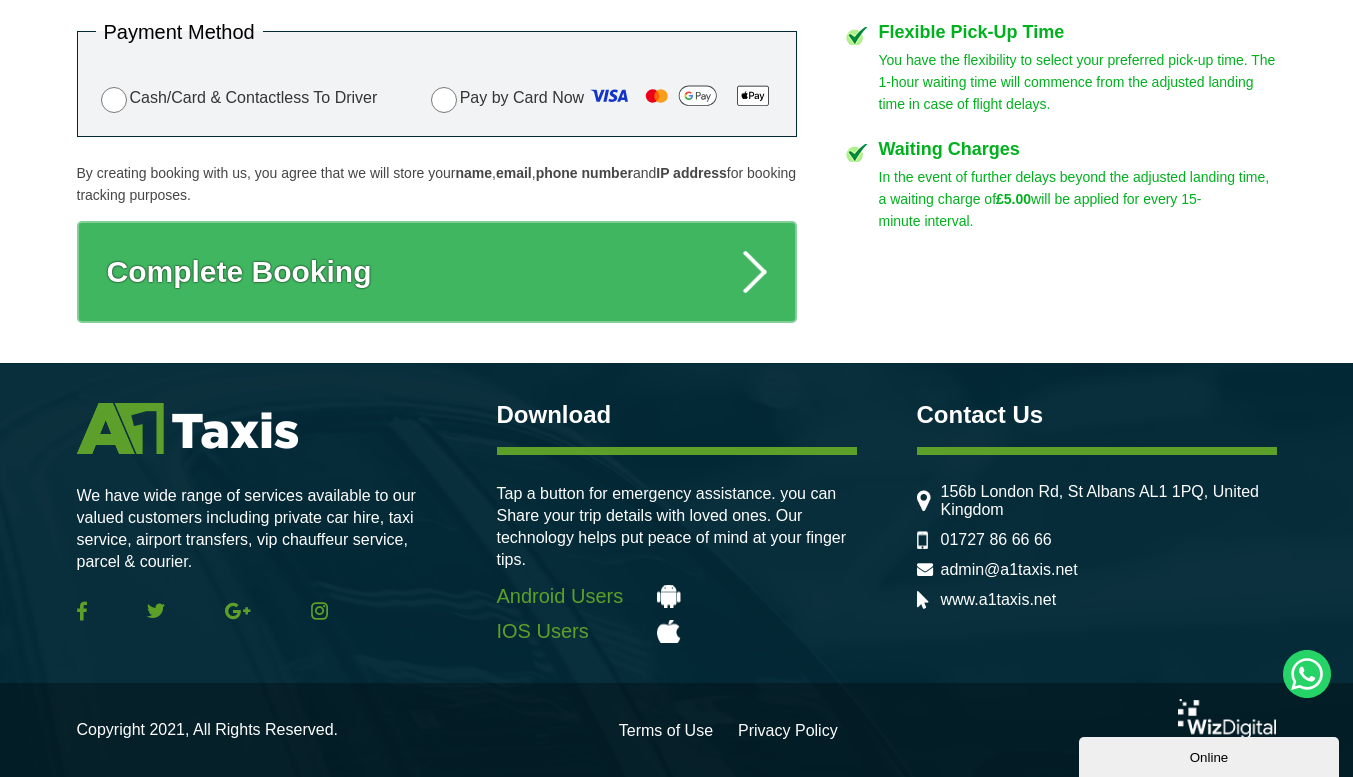 click on "Online" at bounding box center (1209, 757) 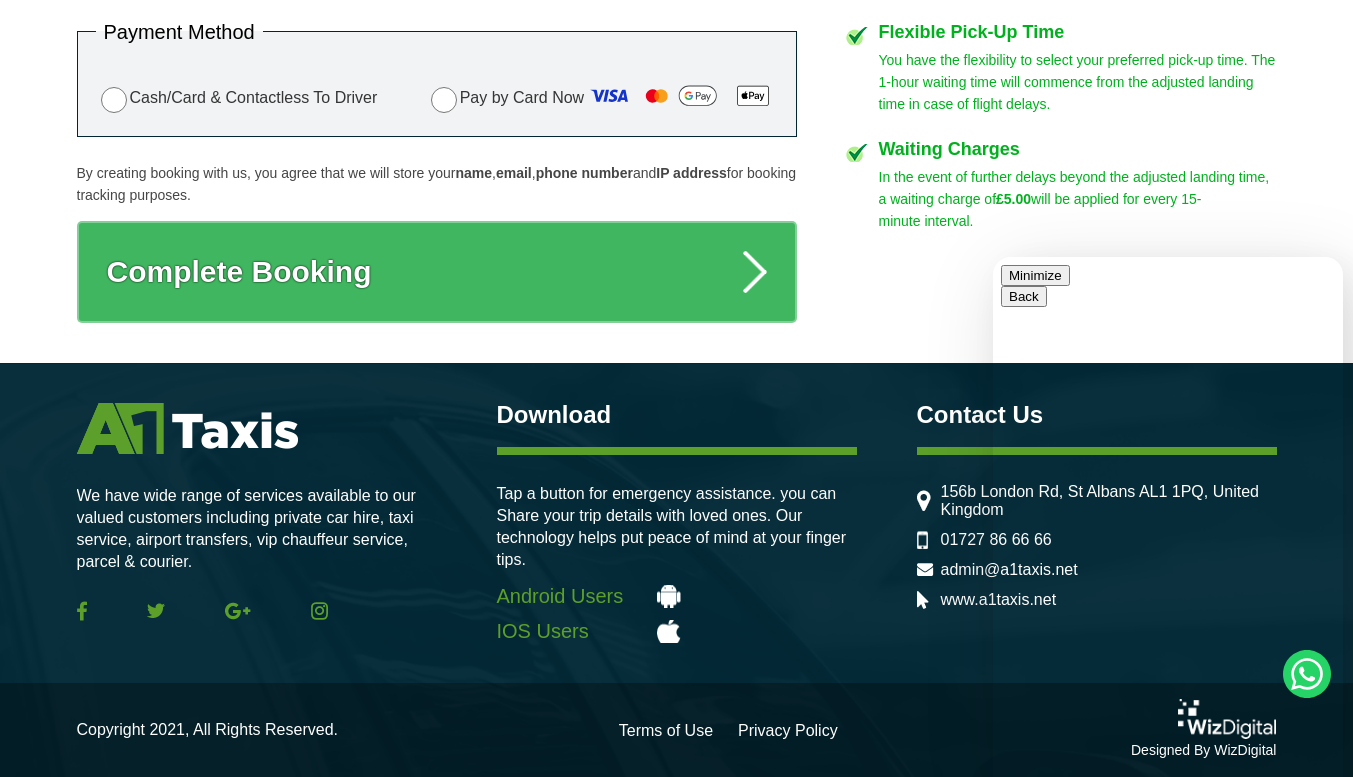 click on "Minimize" at bounding box center [1035, 275] 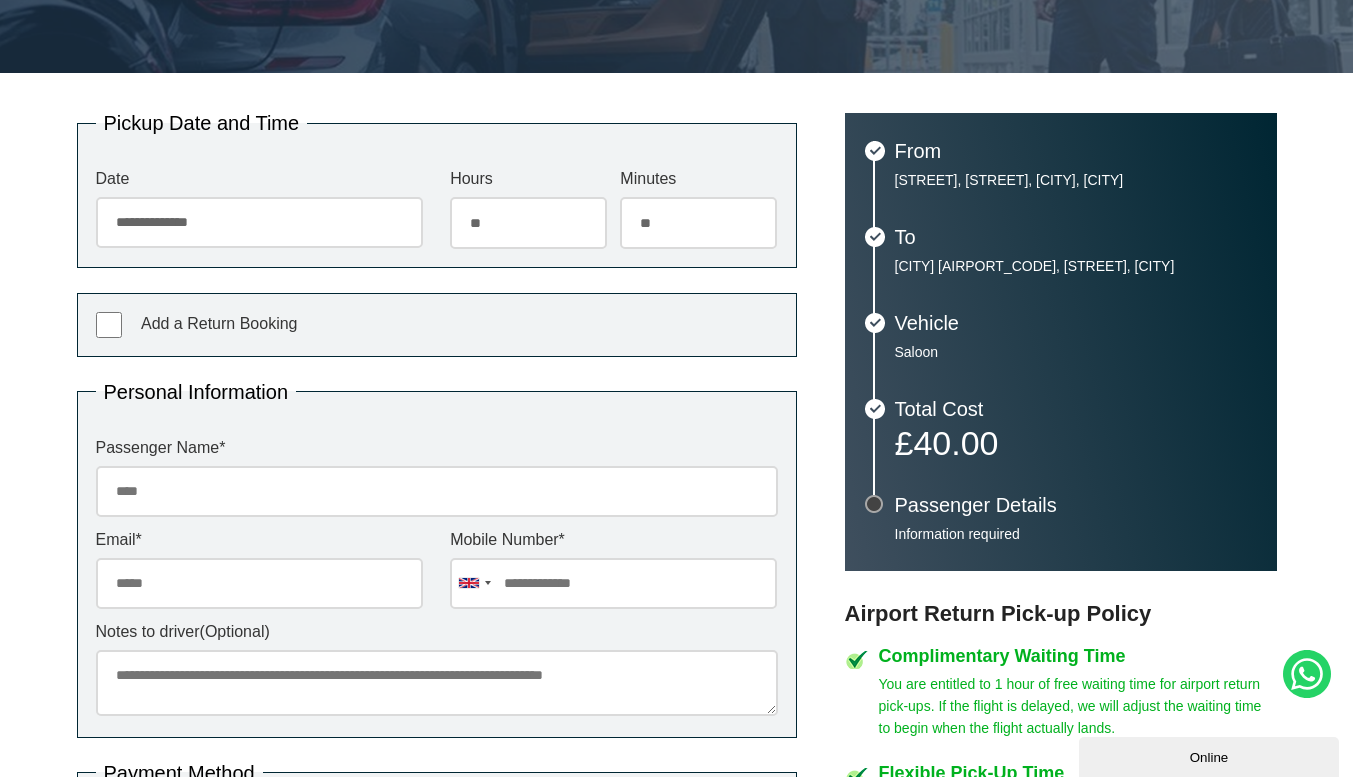scroll, scrollTop: 158, scrollLeft: 0, axis: vertical 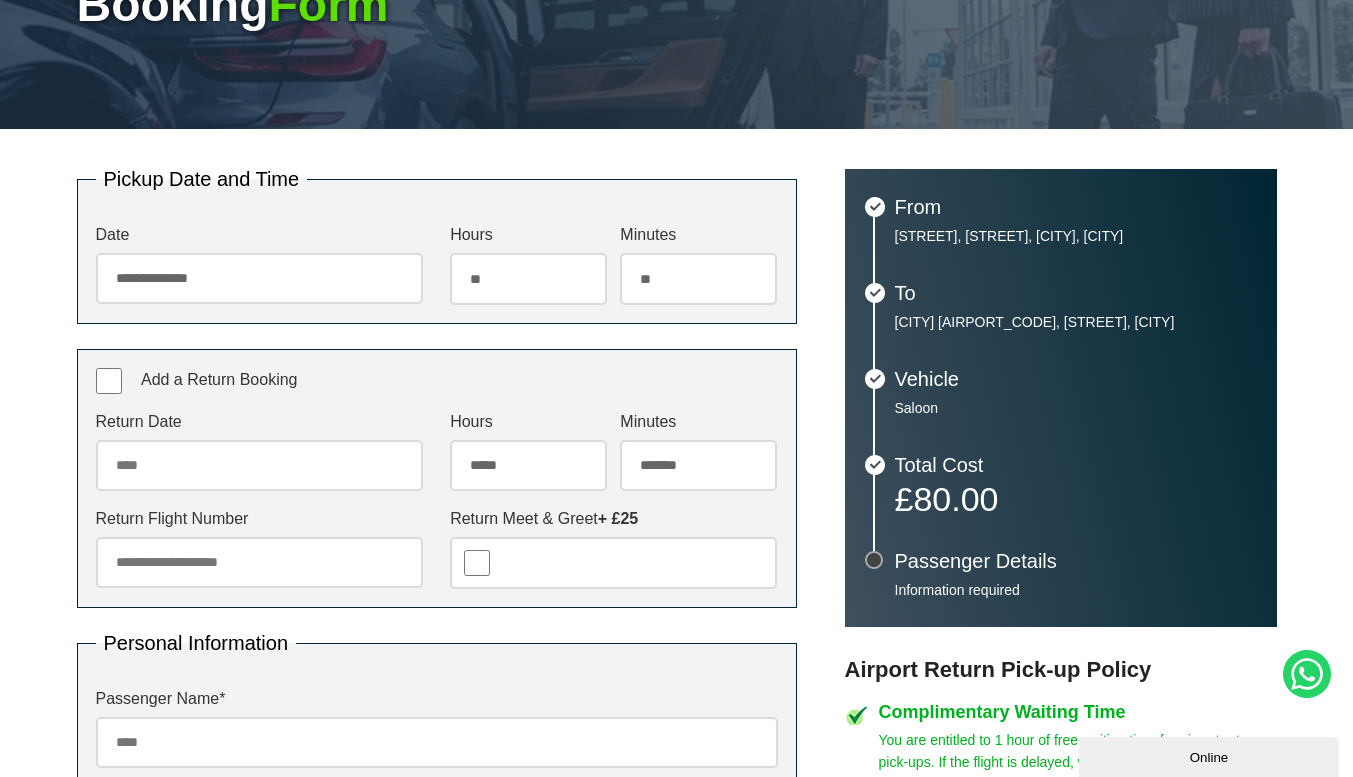 click on "Return Date
August 2025     Sun Mon Tue Wed Thu Fri Sat 27 28 29 30 31 1 2 3 4 5 6 7 8 9 10 11 12 13 14 15 16 17 18 19 20 21 22 23 24 25 26 27 28 29 30 31 1 2 3 4 5 6 Today Close" at bounding box center (259, 452) 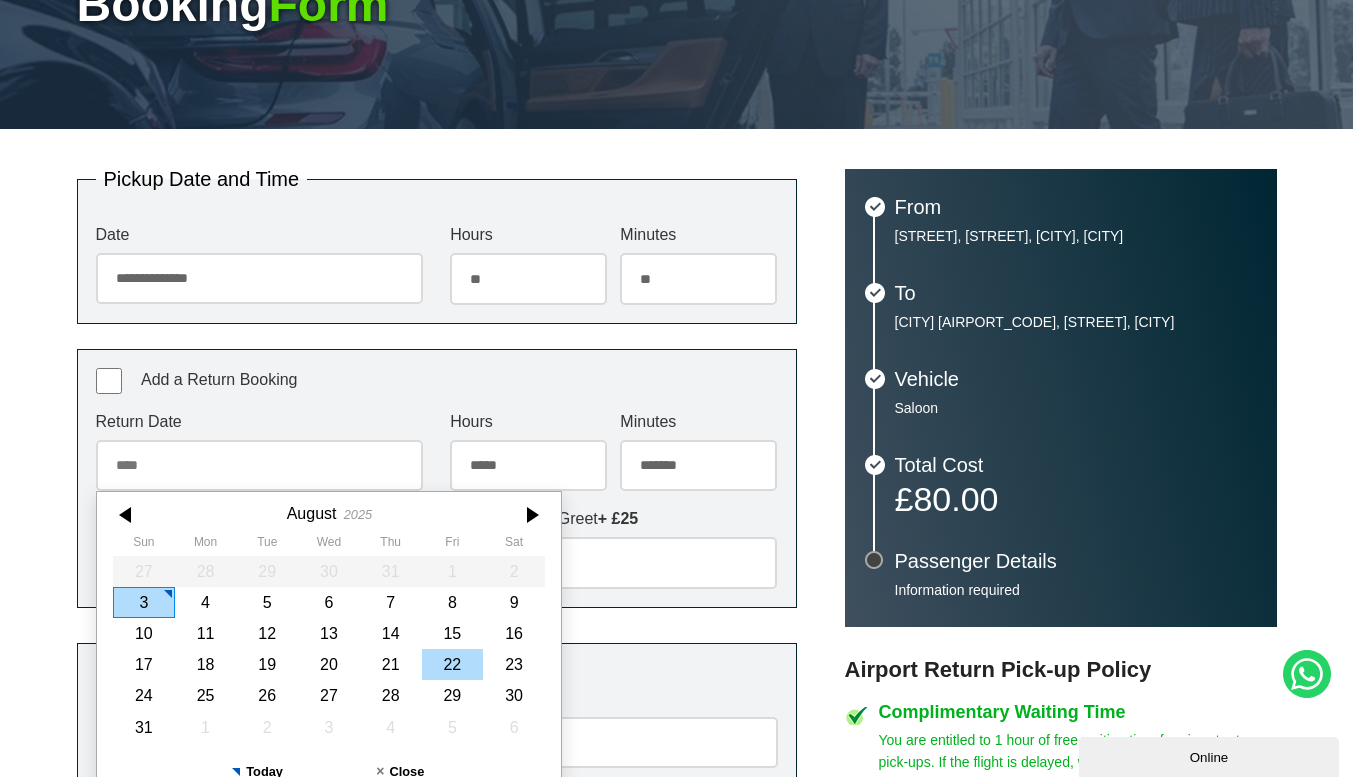 click on "22" at bounding box center (452, 664) 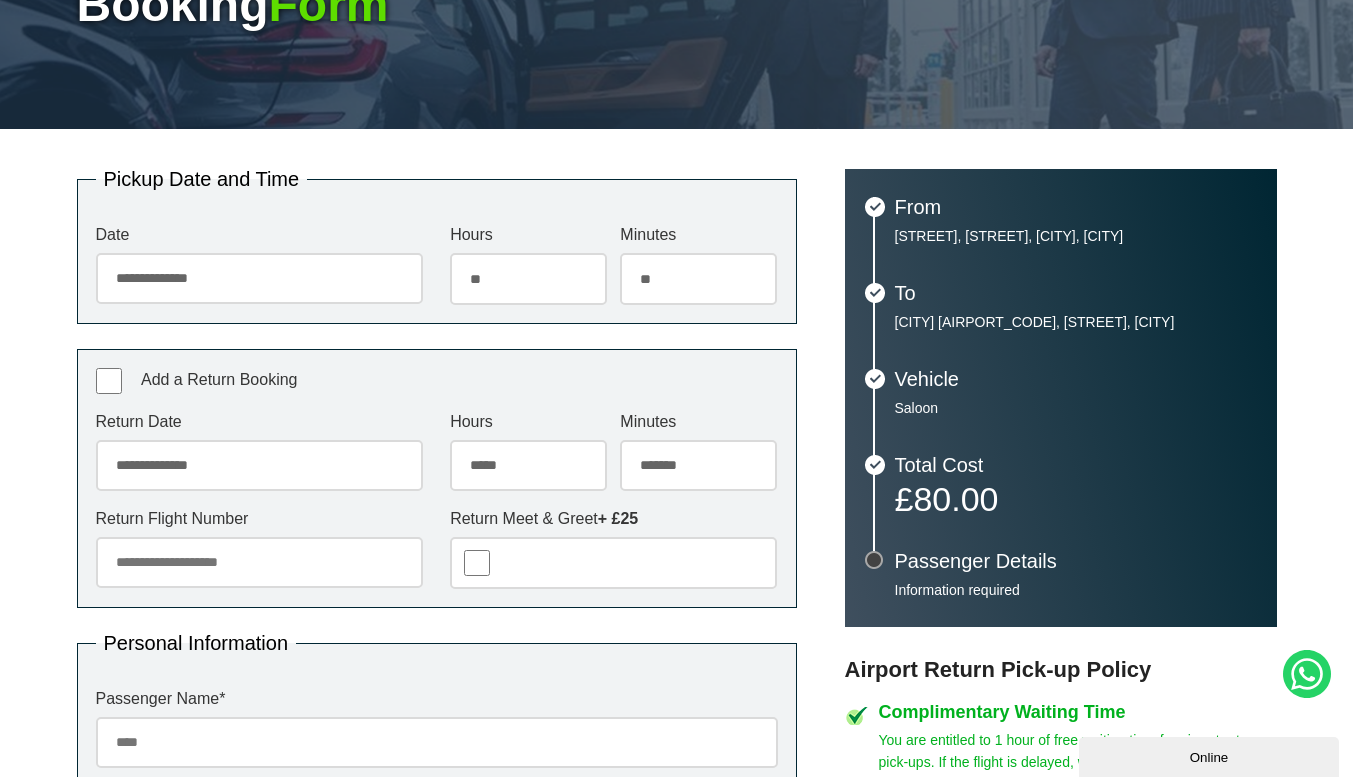 click on "*****
**
**
**
**
**
**
** ** ** ** ** ** ** ** ** ** ** ** ** ** ** ** ** **" at bounding box center [528, 466] 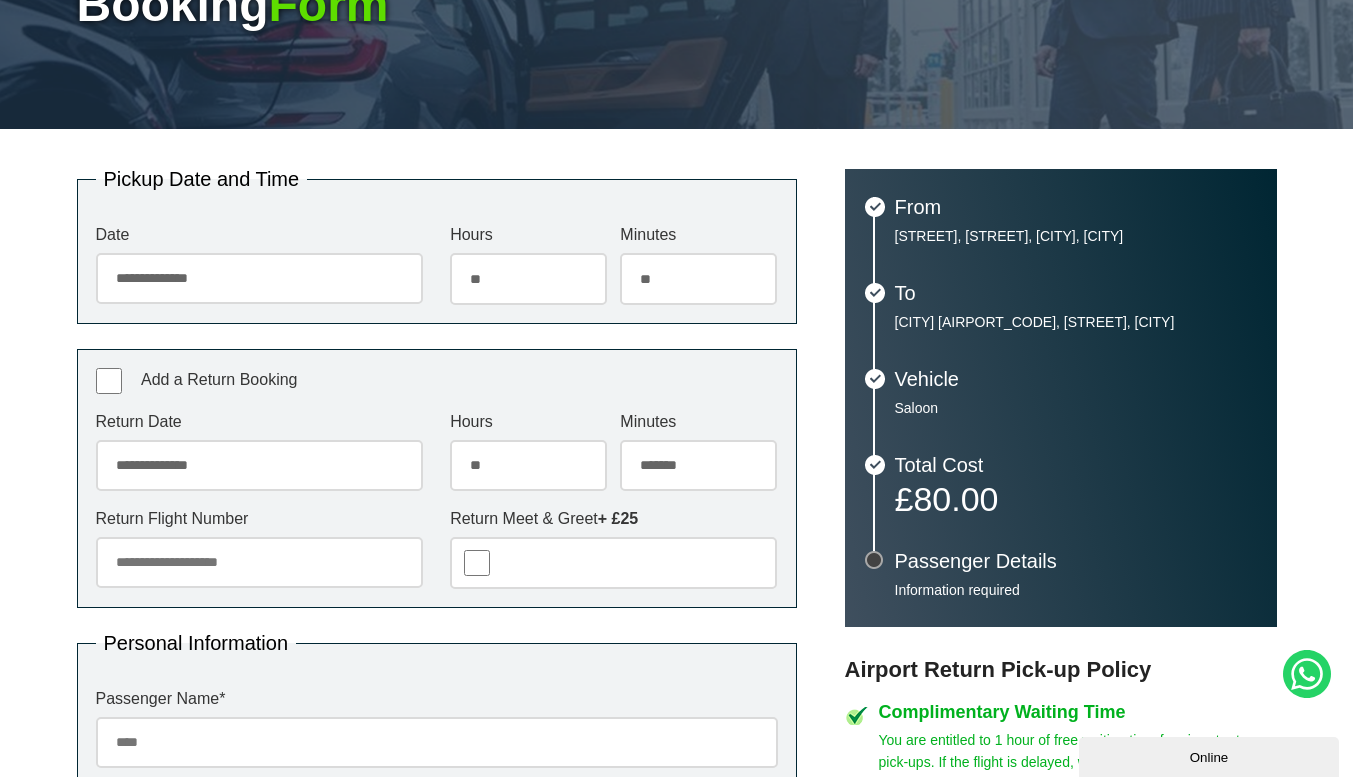 click on "*****
**
**
**
**
**
**
** ** ** ** ** ** ** ** ** ** ** ** ** ** ** ** ** **" at bounding box center [528, 466] 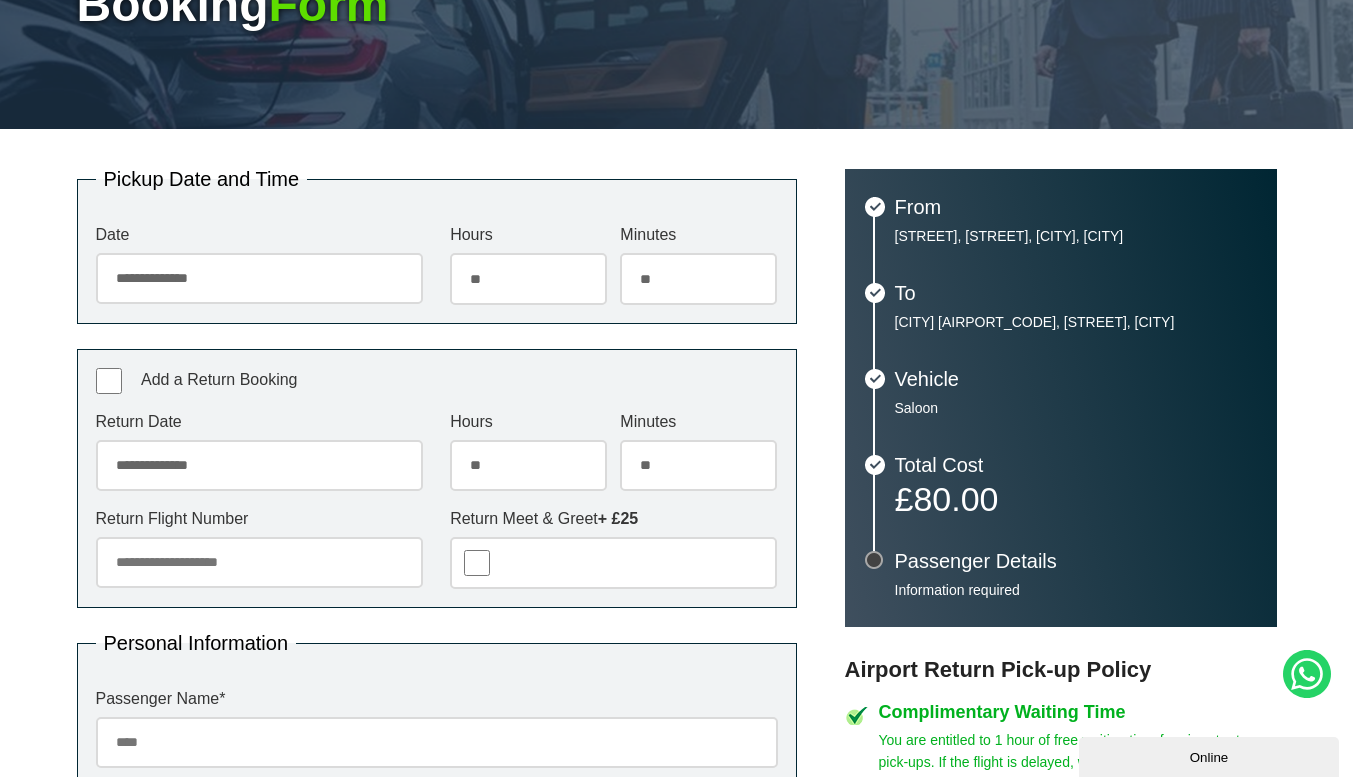 click on "*******
**
**
**
**
**
**
** ** ** ** ** ** ** ** ** ** ** ** ** ** ** ** ** ** ** ** ** ** ** ** ** ** **" at bounding box center (698, 466) 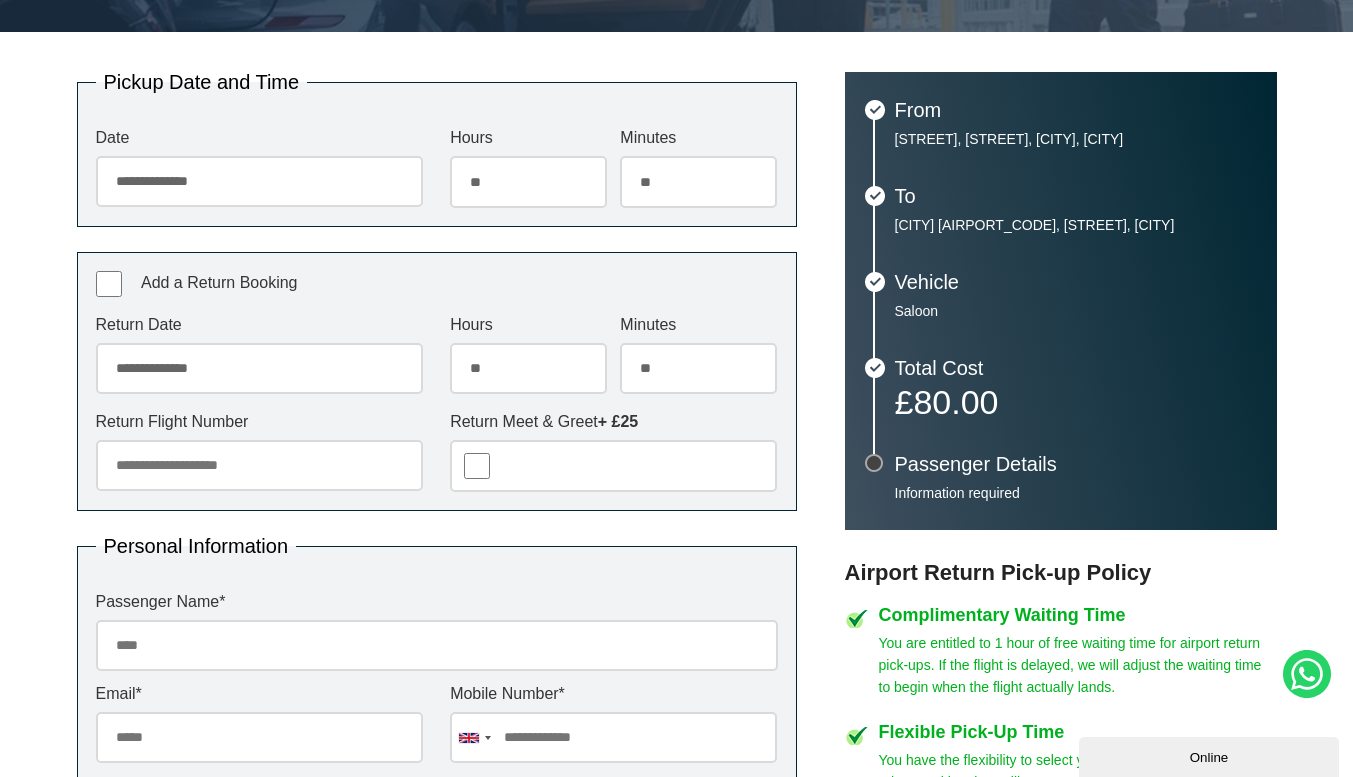scroll, scrollTop: 403, scrollLeft: 0, axis: vertical 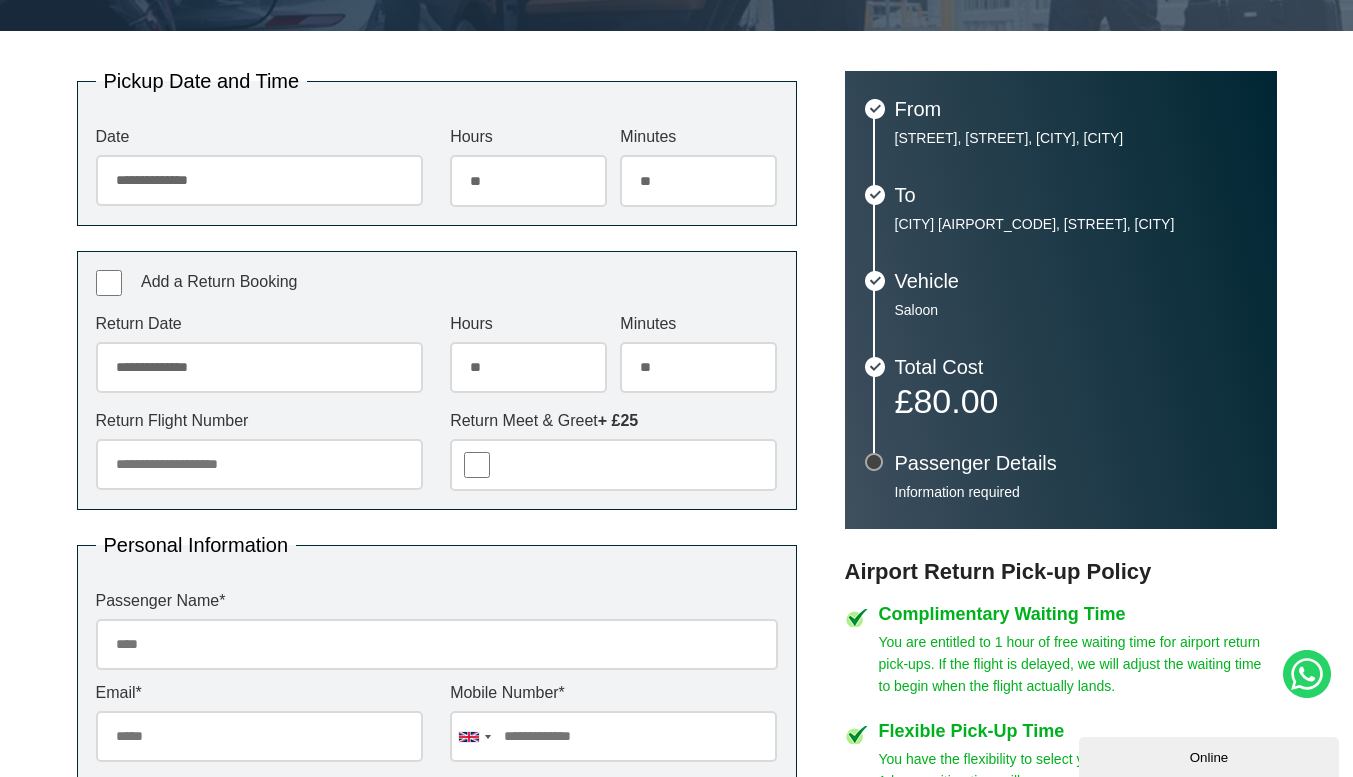 click on "Return Flight Number" at bounding box center (259, 464) 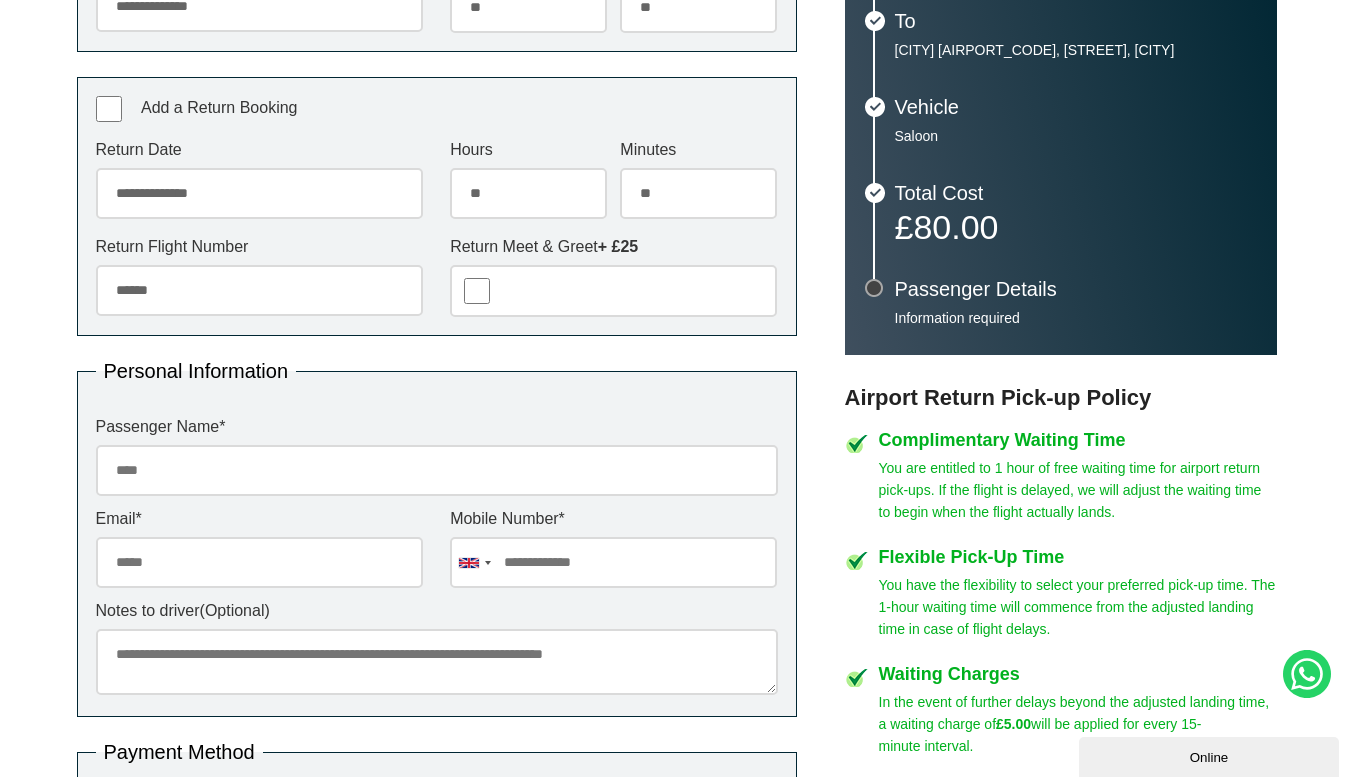 scroll, scrollTop: 548, scrollLeft: 0, axis: vertical 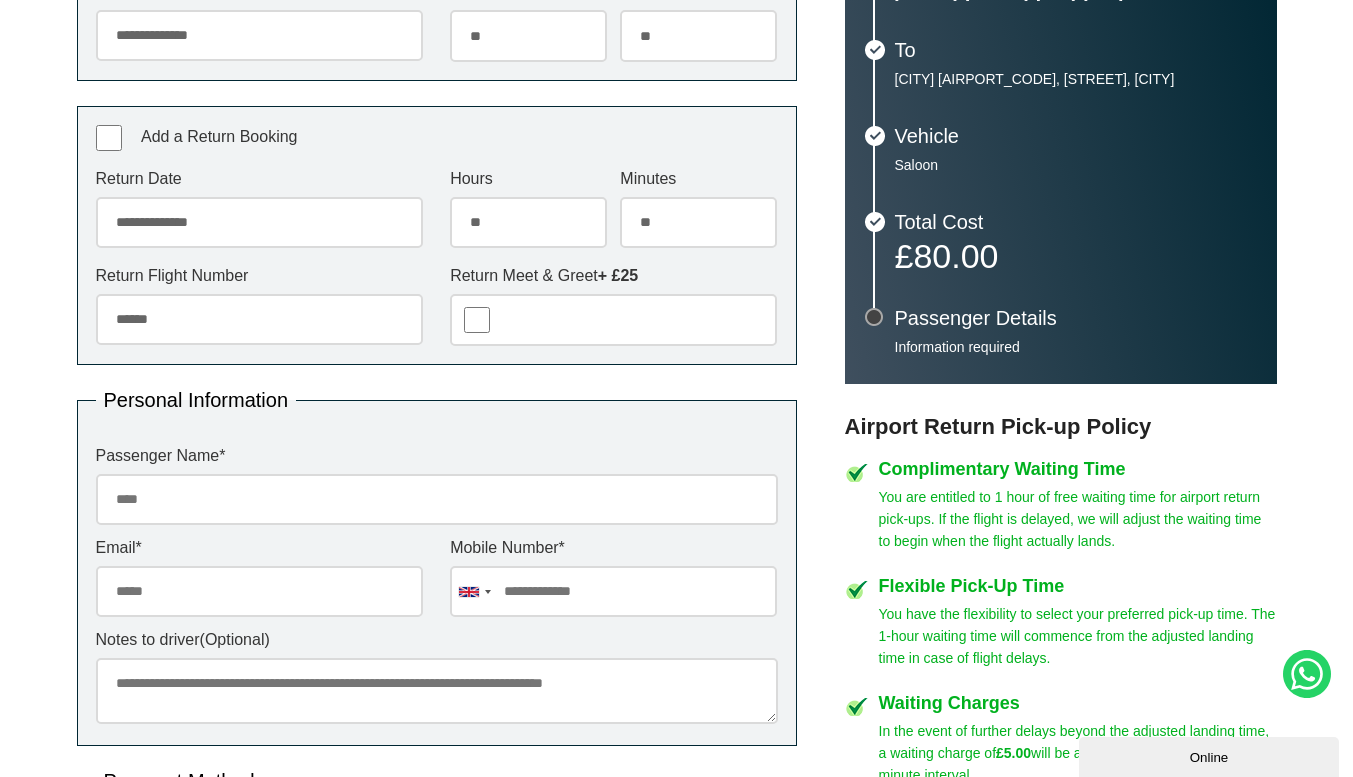 type on "******" 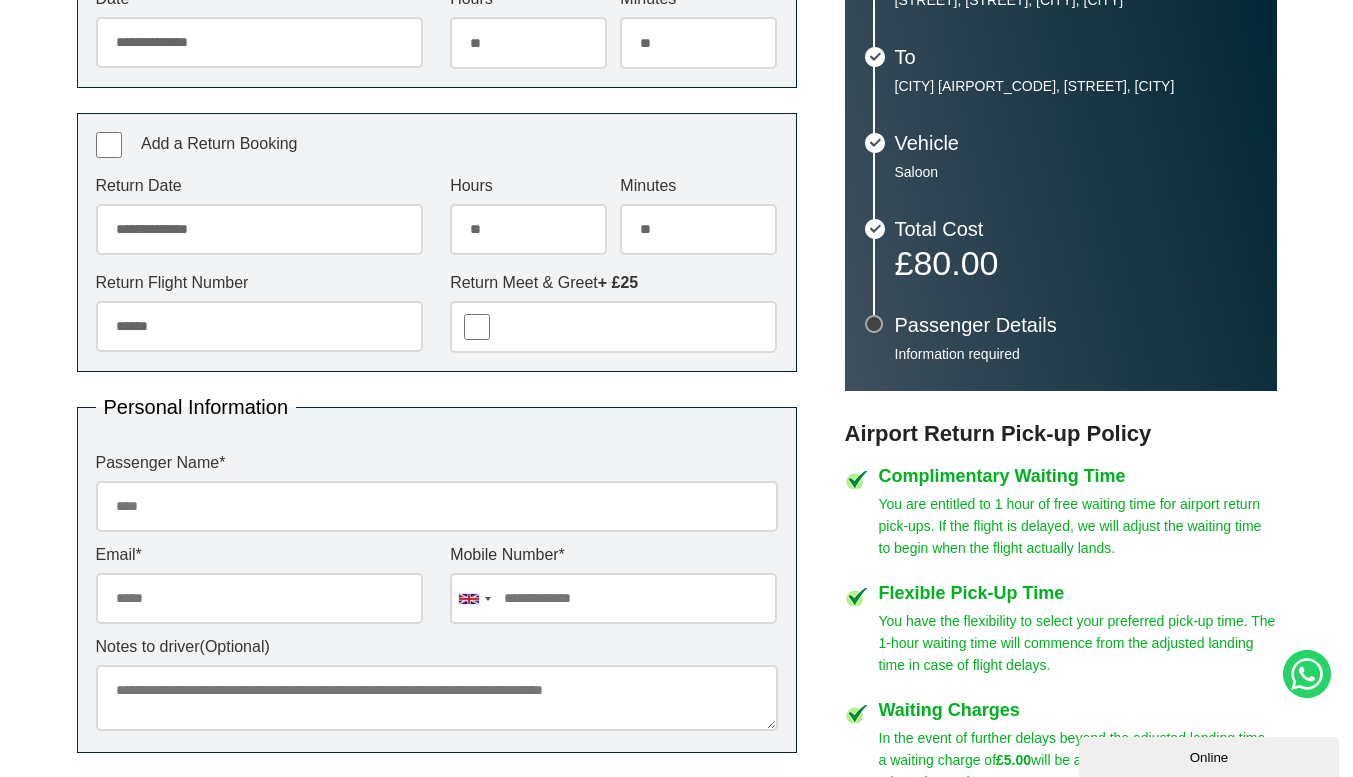 scroll, scrollTop: 589, scrollLeft: 0, axis: vertical 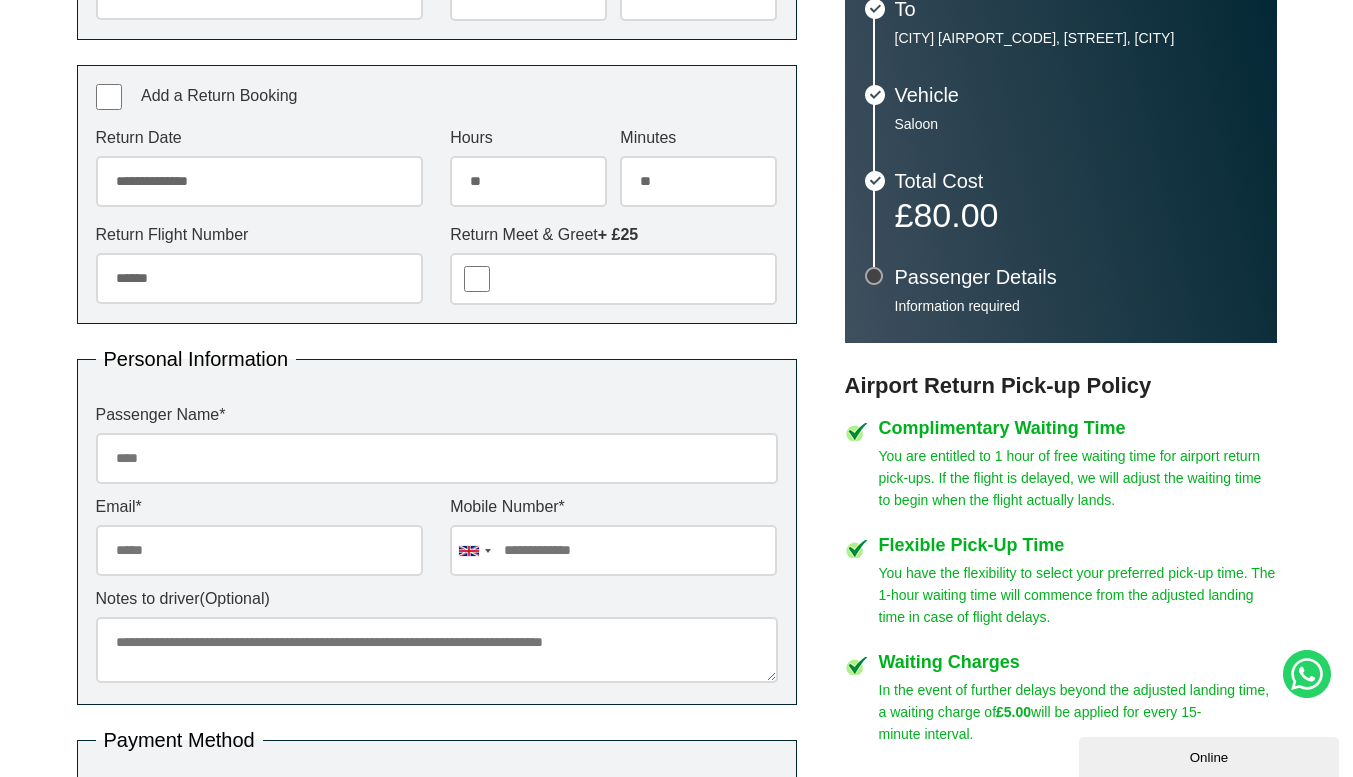 click on "Passenger Name  *" at bounding box center [437, 458] 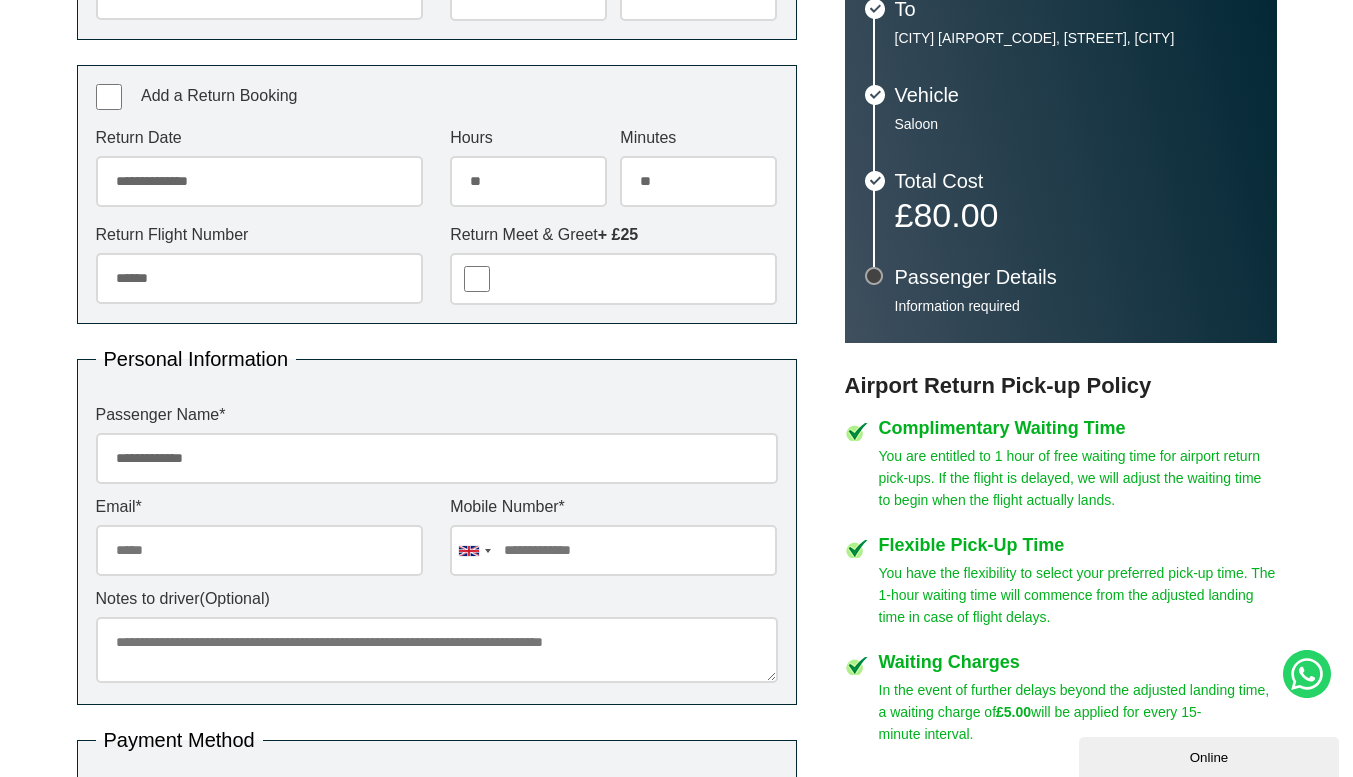 click on "Email  *" at bounding box center [259, 550] 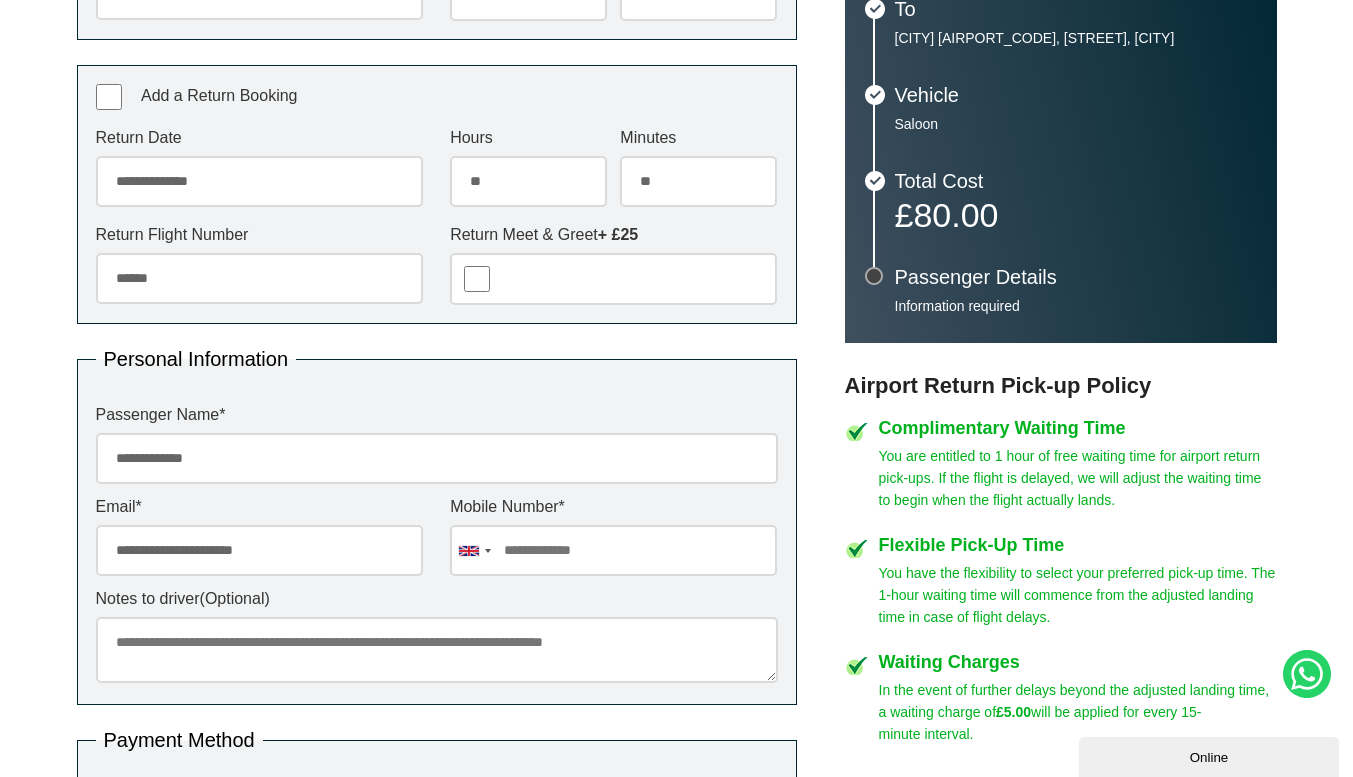click at bounding box center (613, 550) 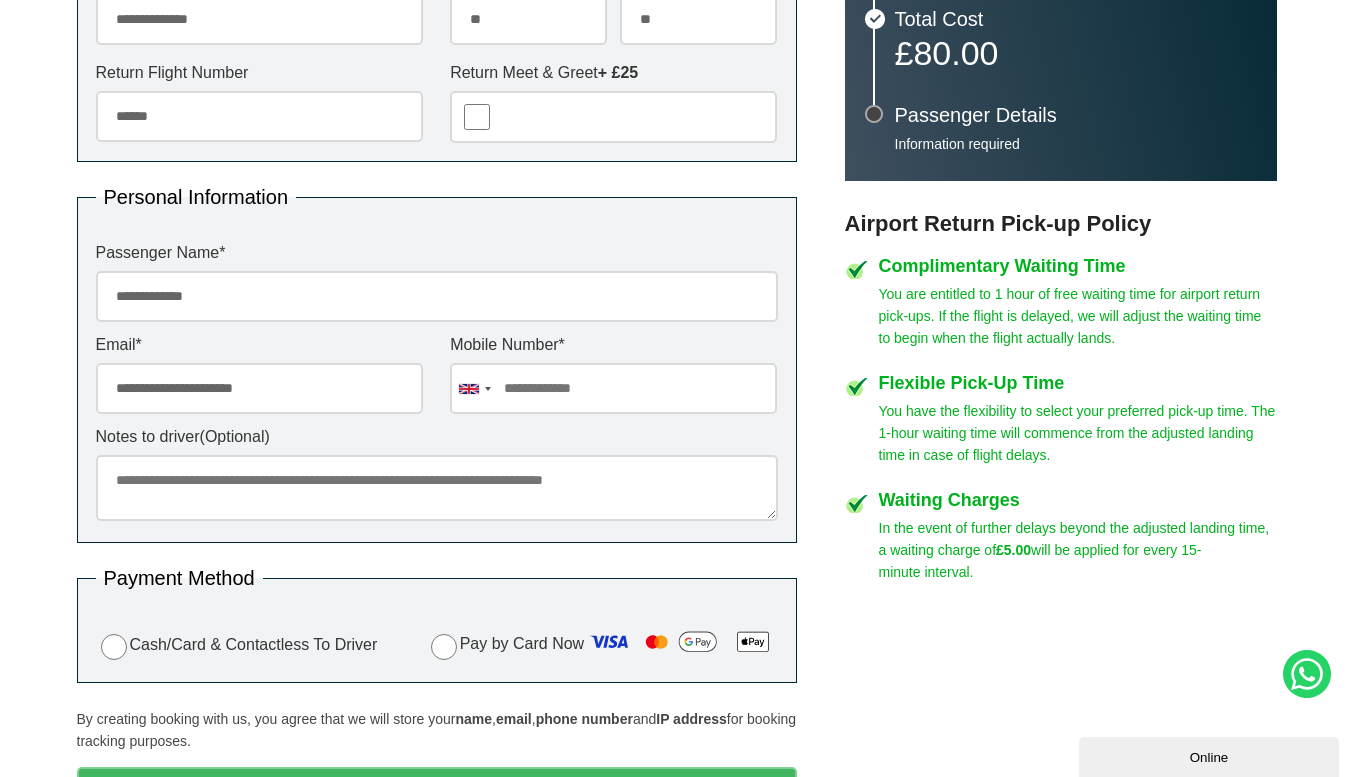 scroll, scrollTop: 754, scrollLeft: 0, axis: vertical 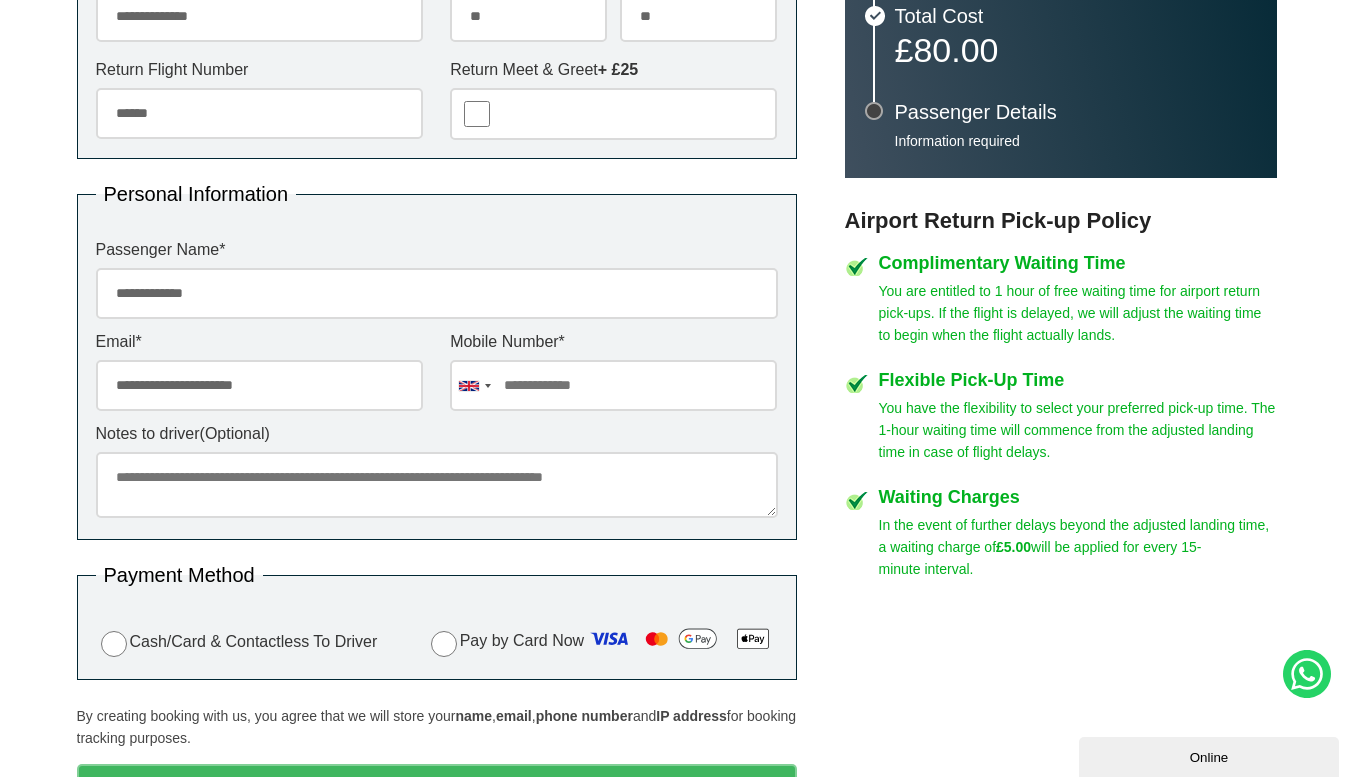 click at bounding box center (613, 385) 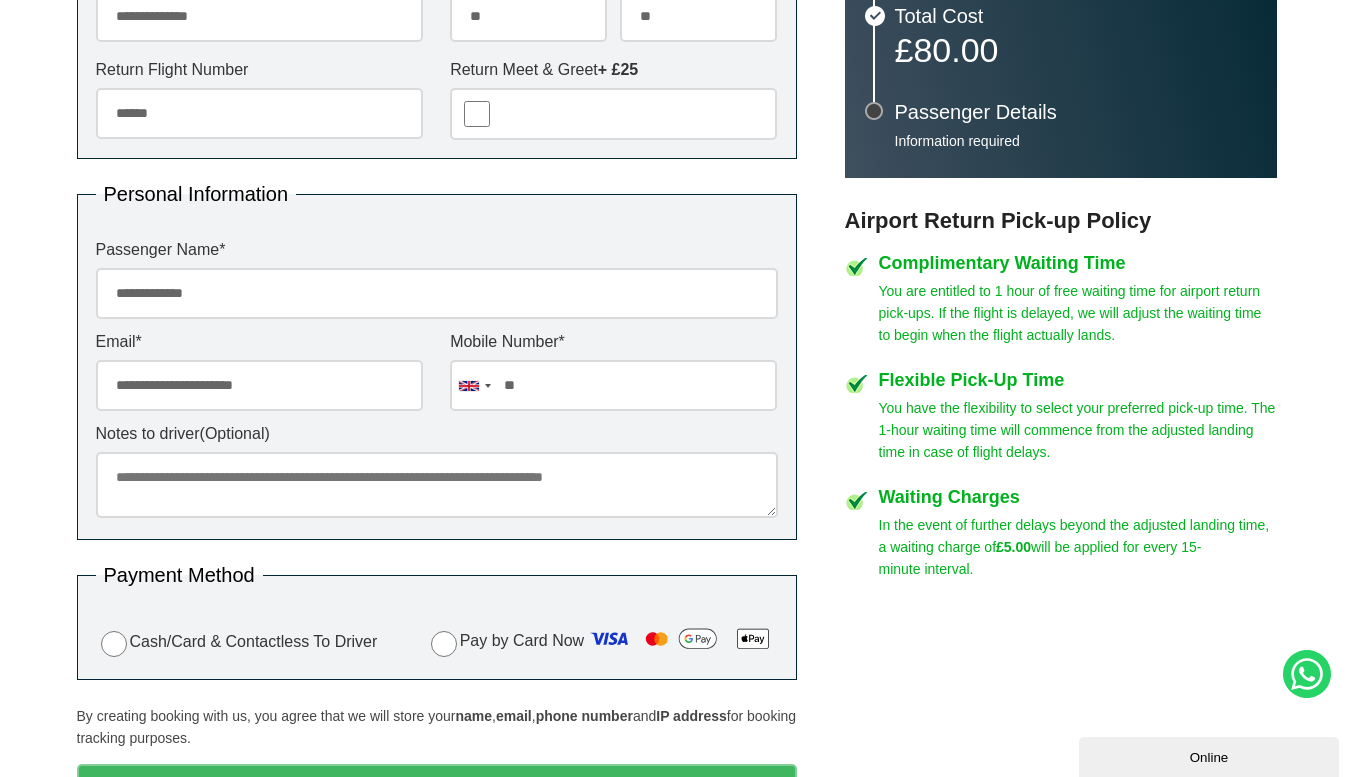 type on "*" 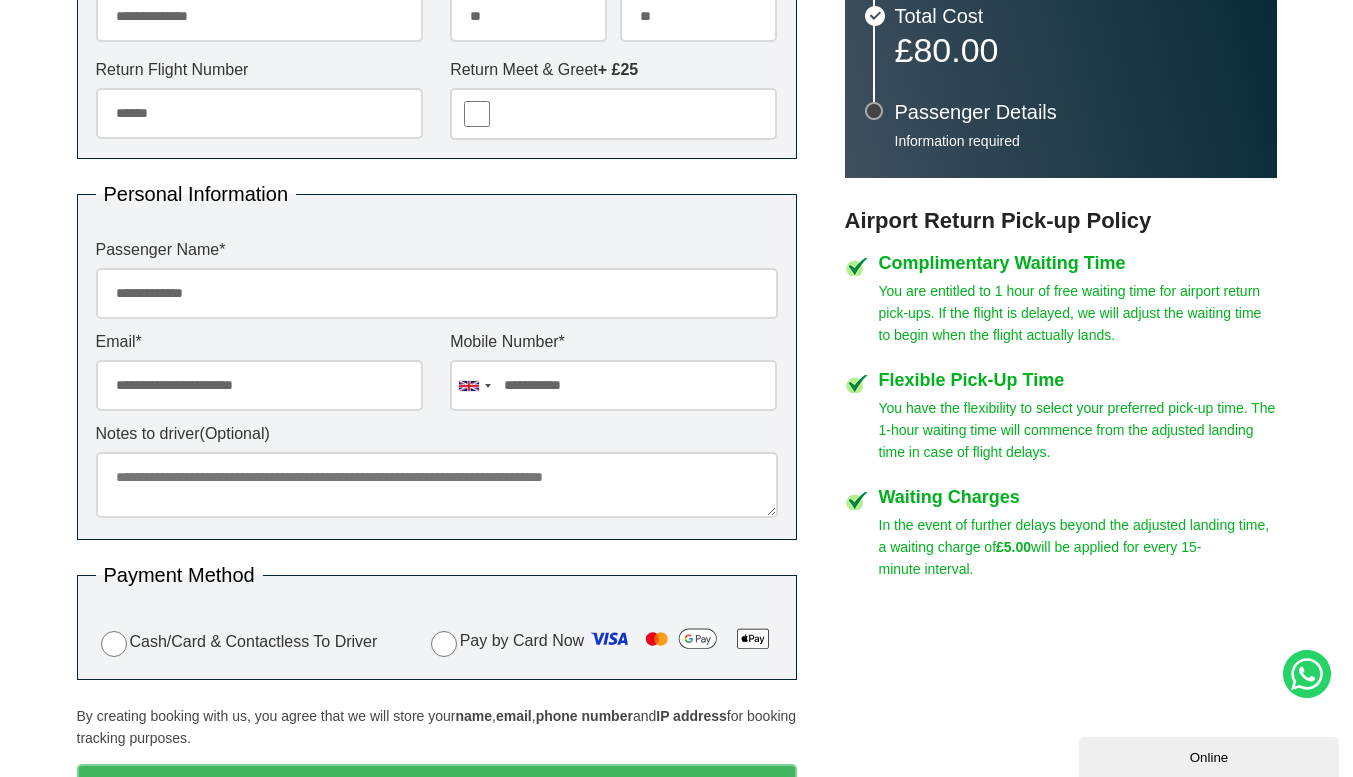 type on "**********" 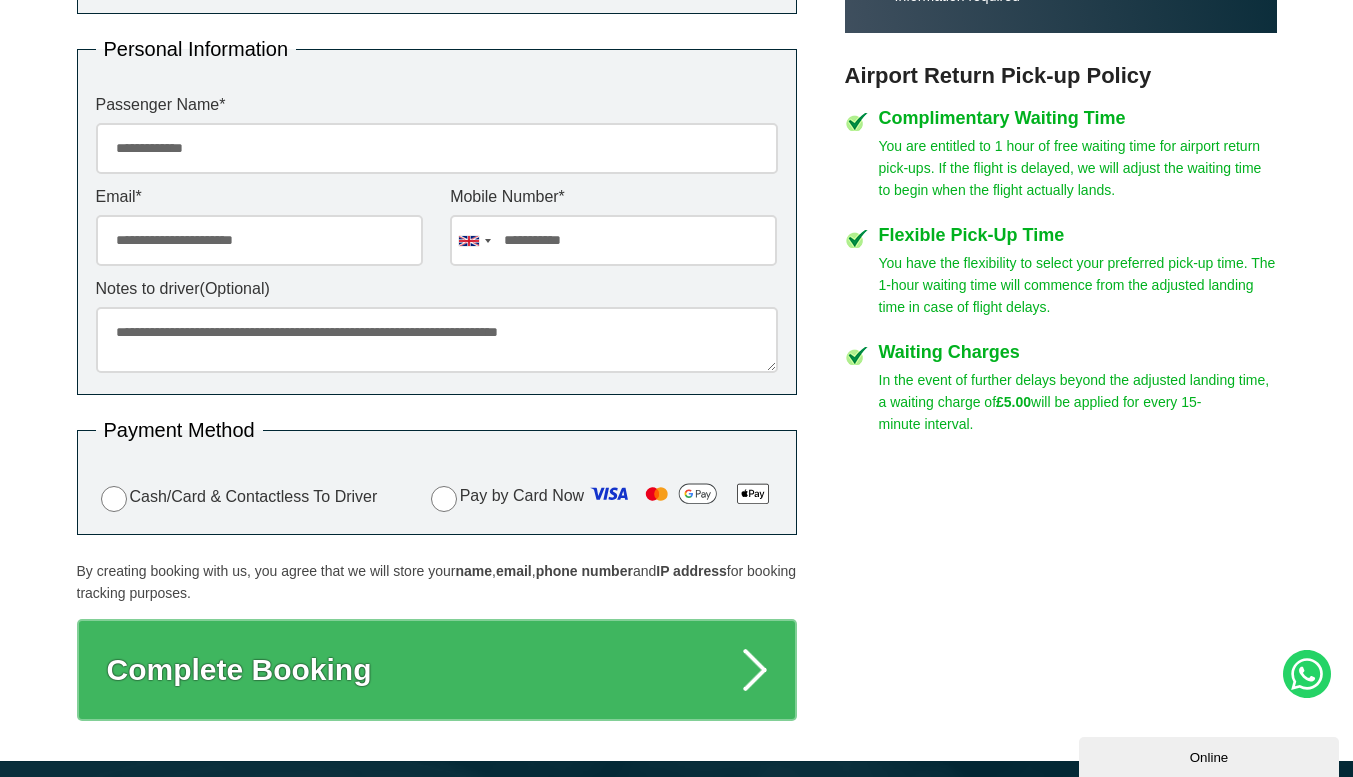 scroll, scrollTop: 907, scrollLeft: 0, axis: vertical 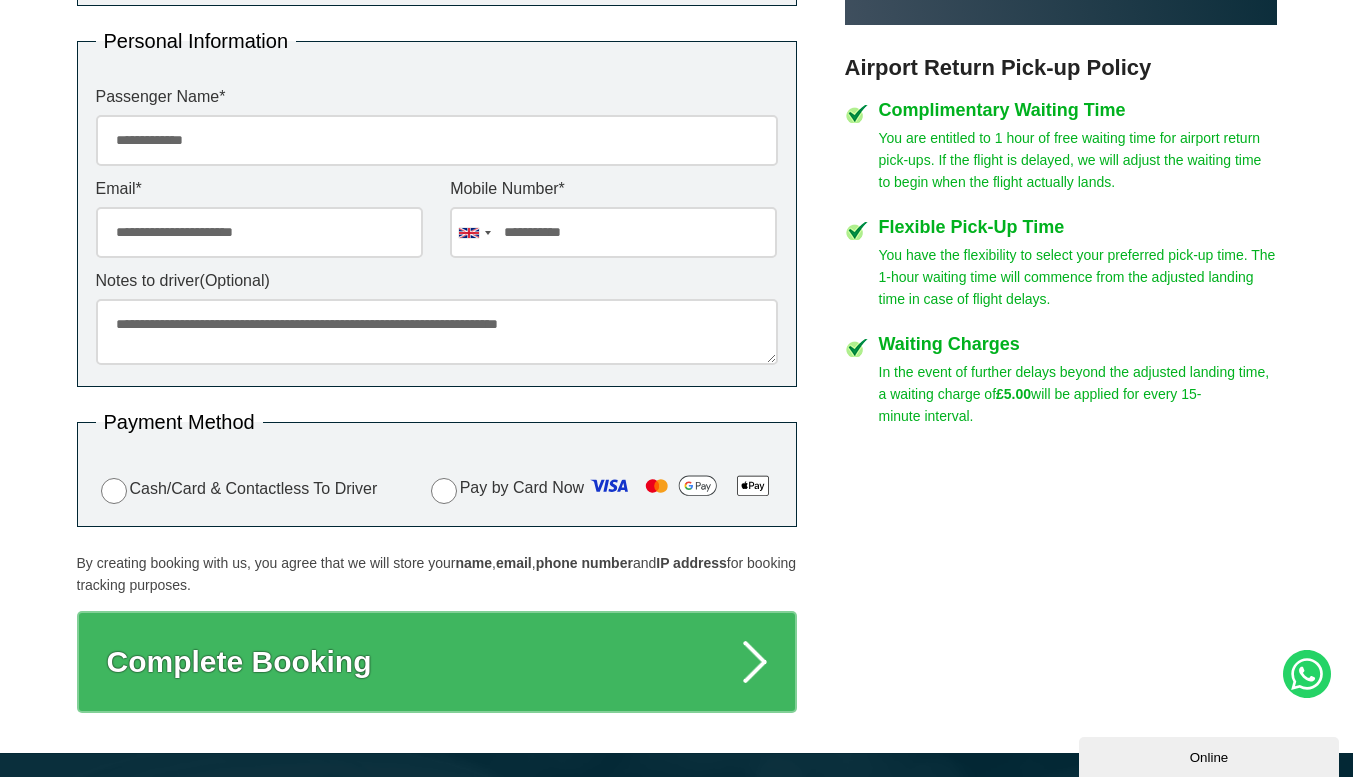 type on "**********" 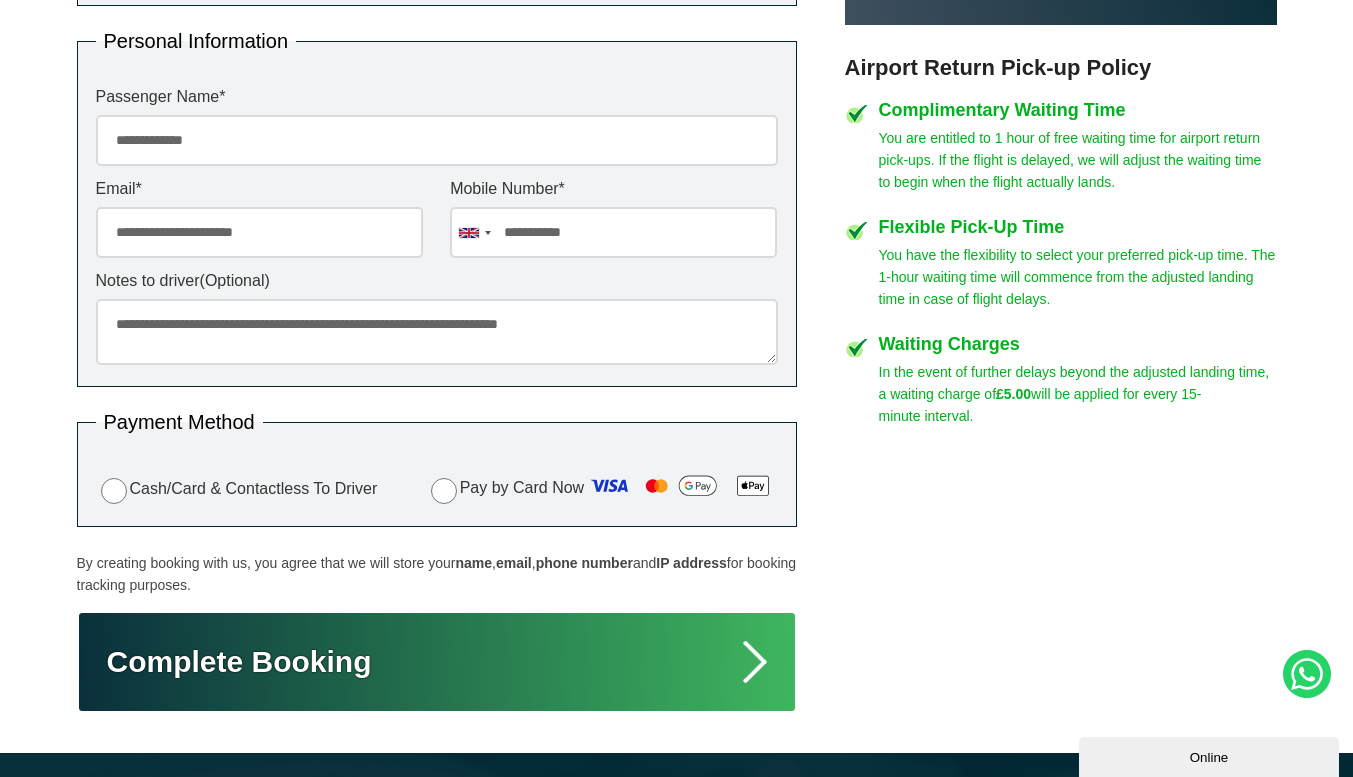 click on "Complete Booking" at bounding box center [437, 662] 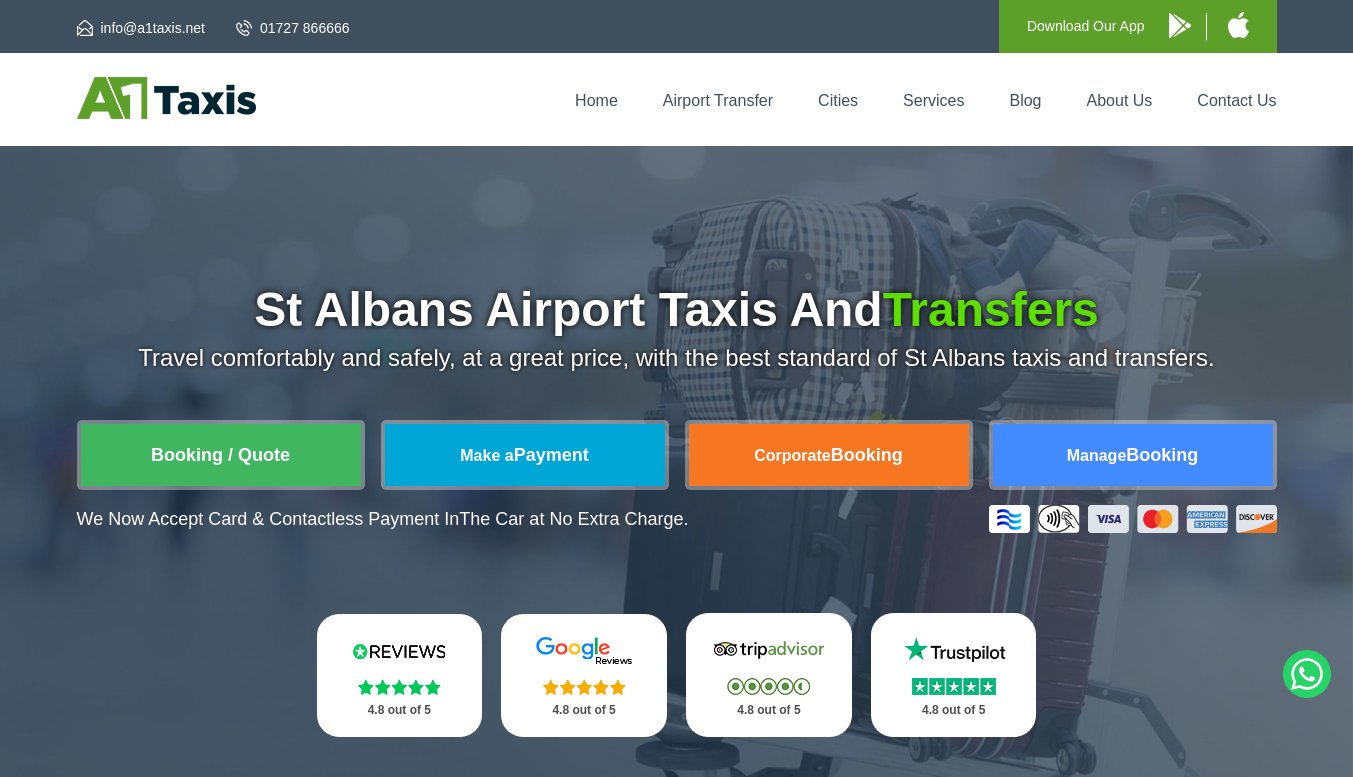 scroll, scrollTop: 0, scrollLeft: 0, axis: both 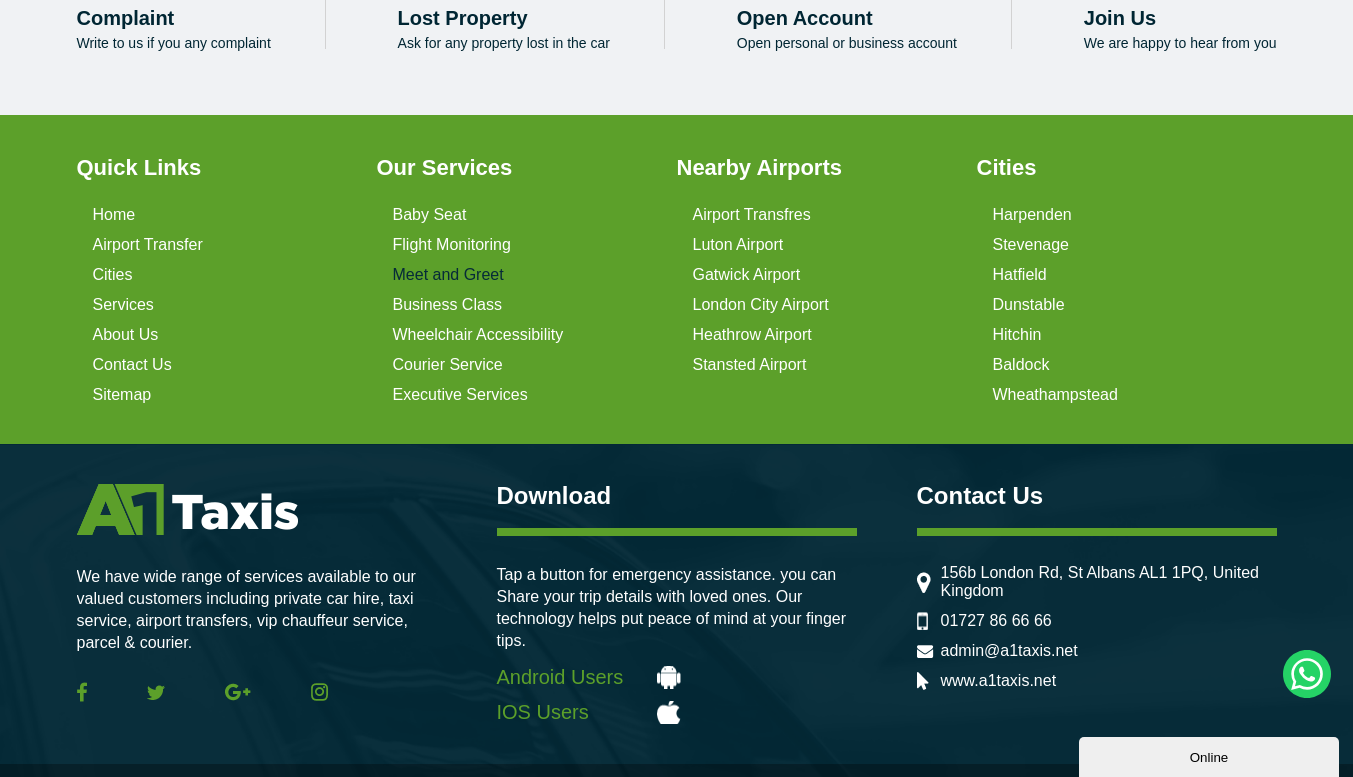 click on "Meet and Greet" at bounding box center [448, 275] 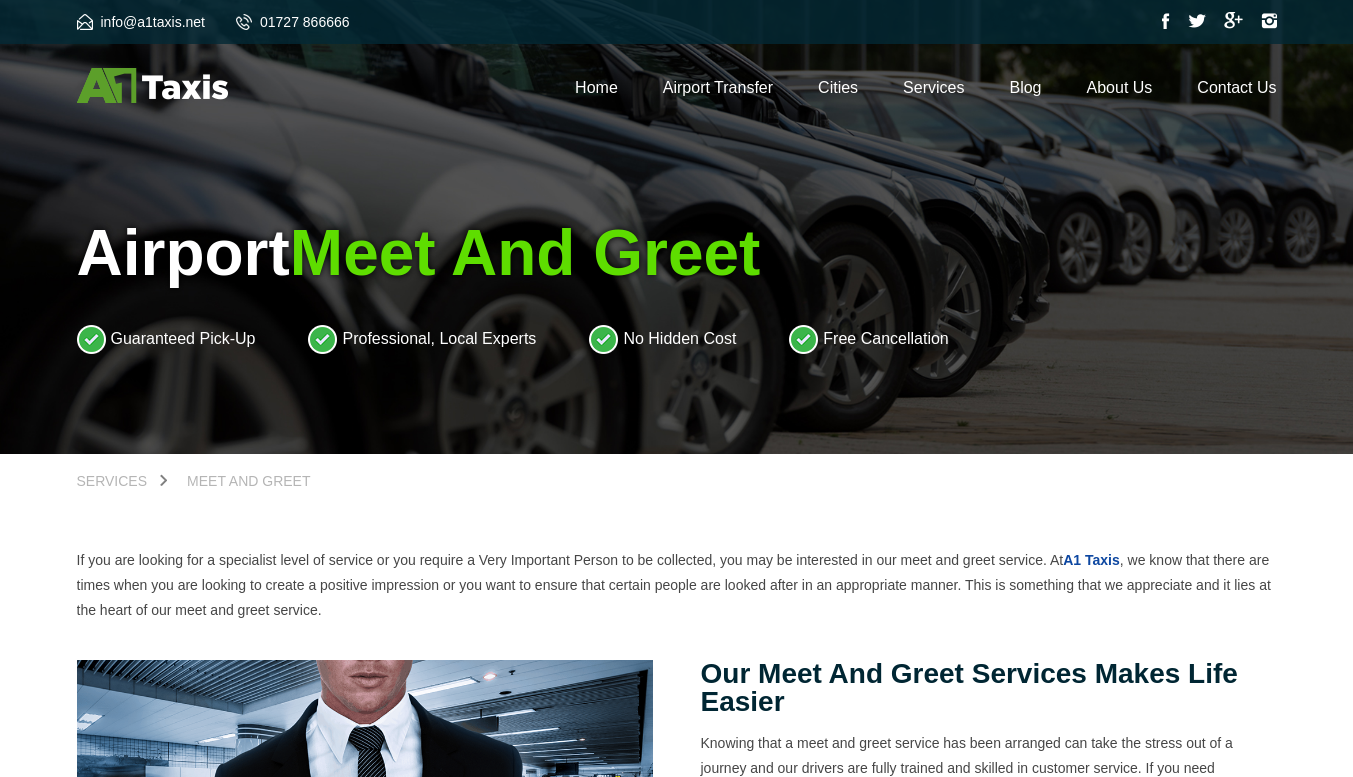 scroll, scrollTop: 0, scrollLeft: 0, axis: both 